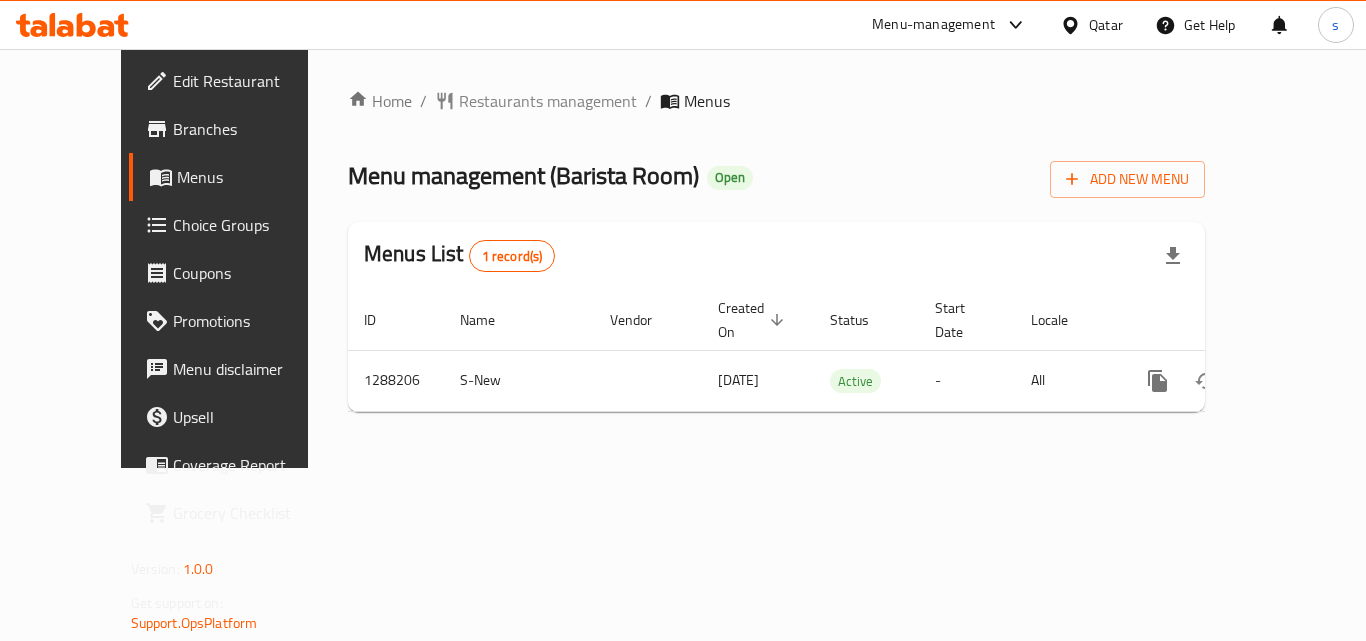 scroll, scrollTop: 0, scrollLeft: 0, axis: both 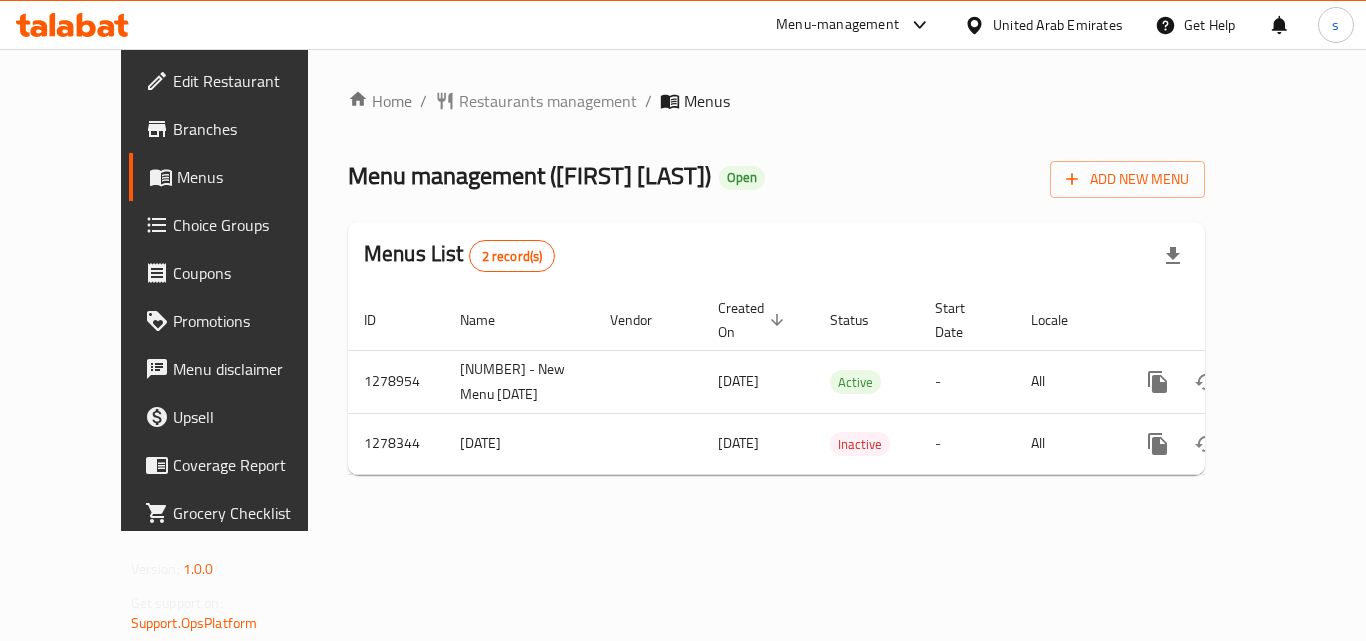 click 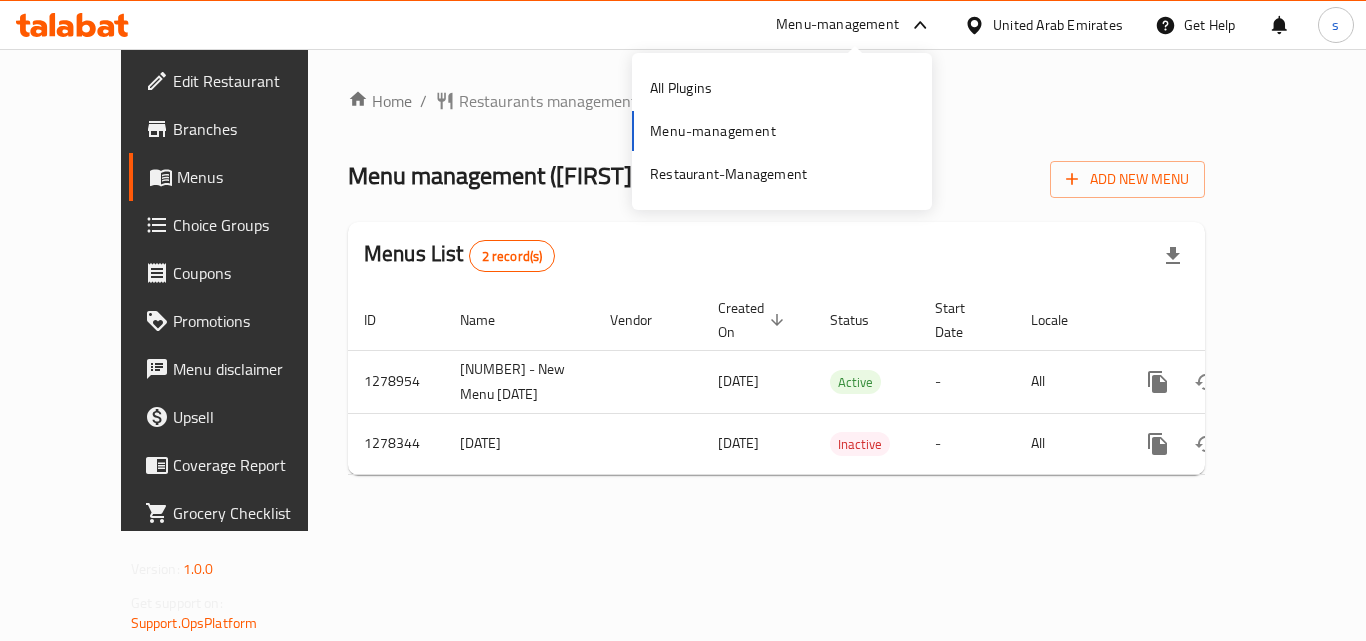 click on "All Plugins Menu-management Restaurant-Management" at bounding box center [782, 131] 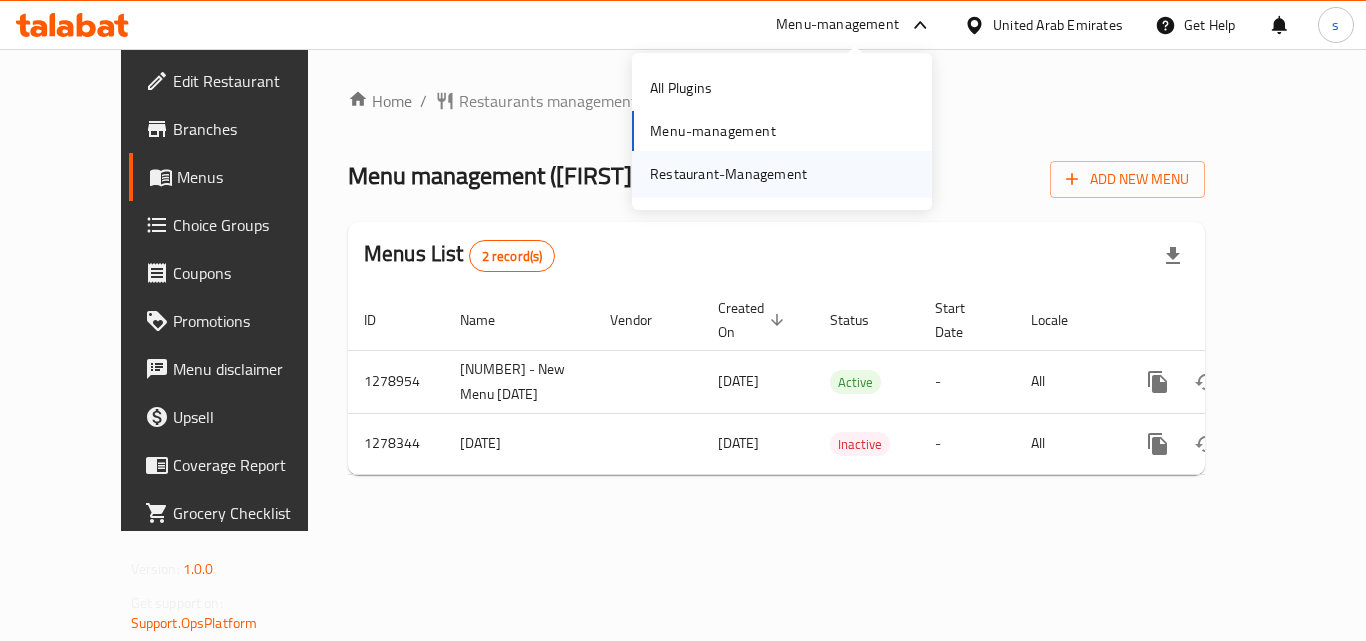 click on "Restaurant-Management" at bounding box center (728, 174) 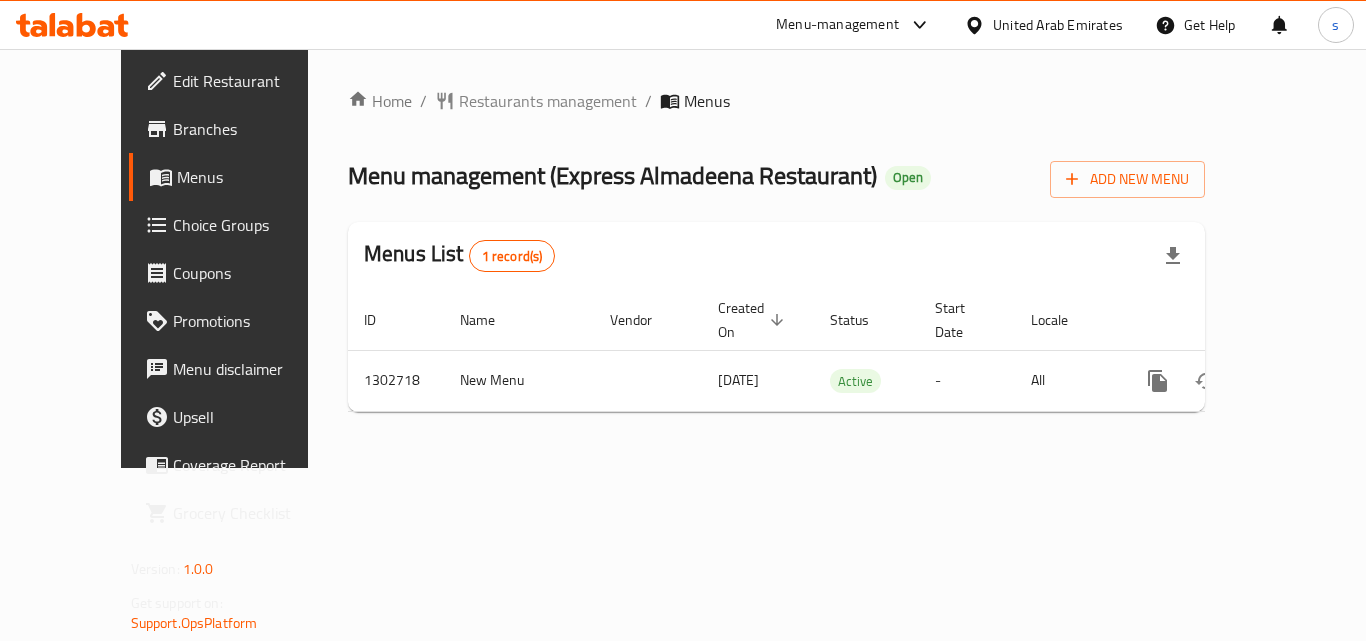 scroll, scrollTop: 0, scrollLeft: 0, axis: both 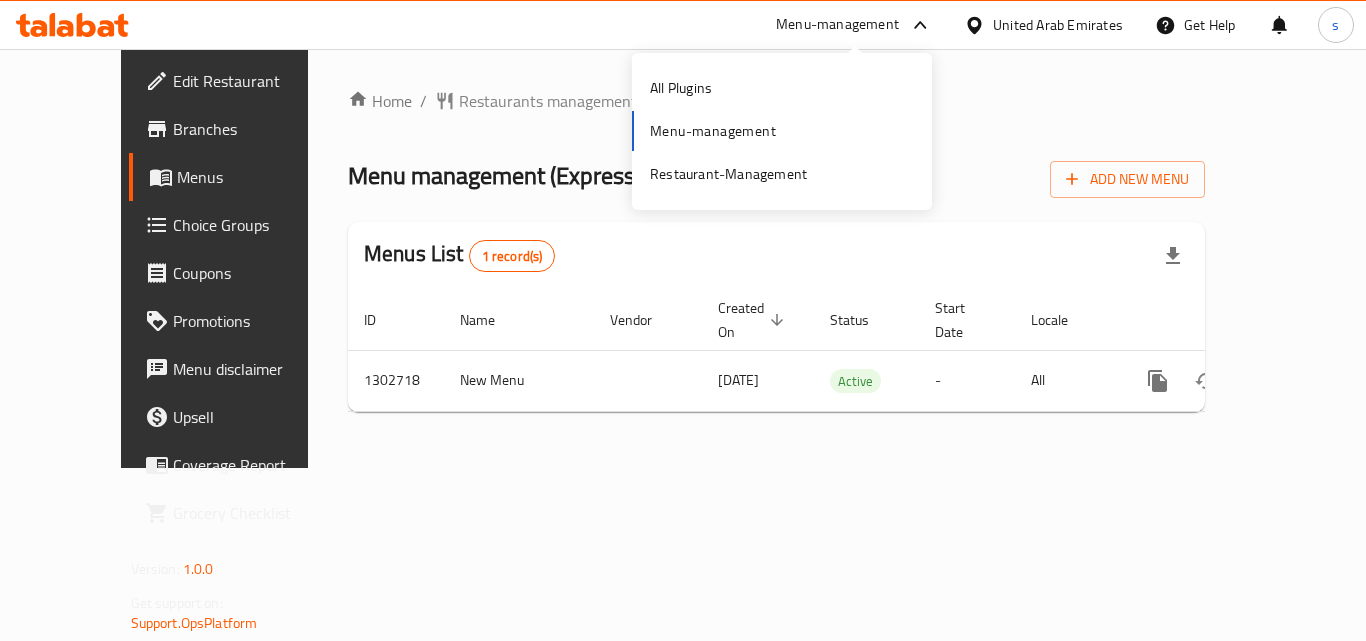 click on "All Plugins Menu-management Restaurant-Management" at bounding box center [782, 131] 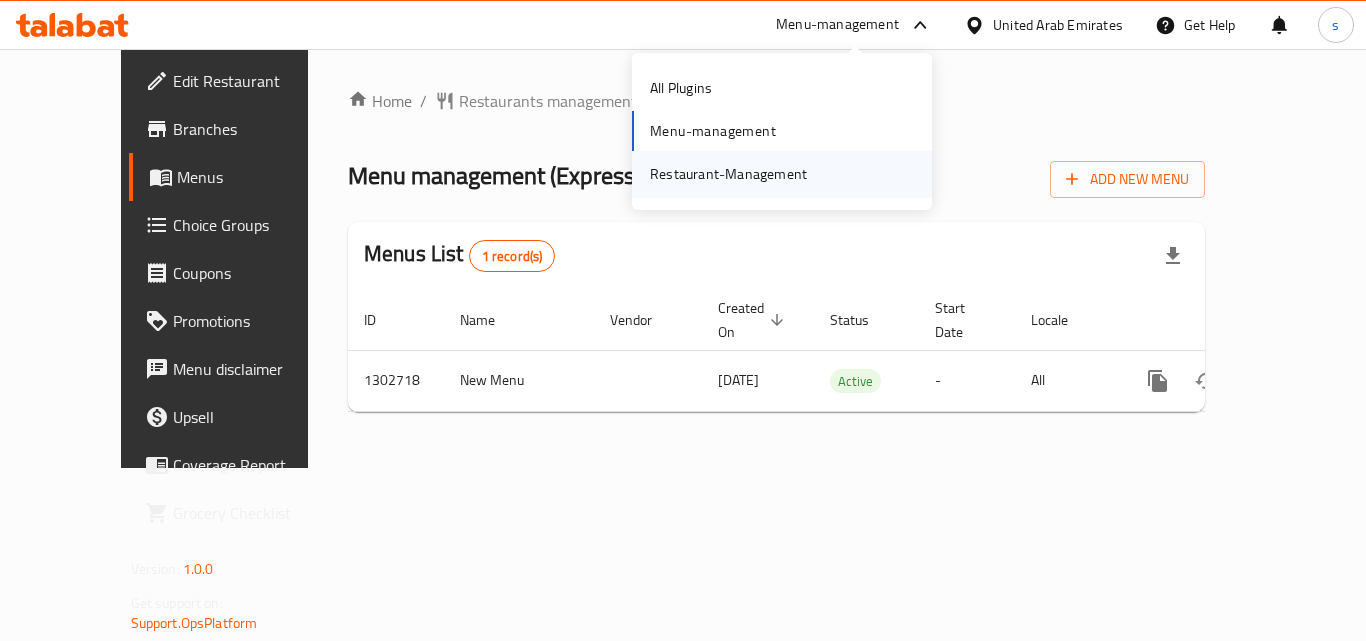 click on "Restaurant-Management" at bounding box center [728, 174] 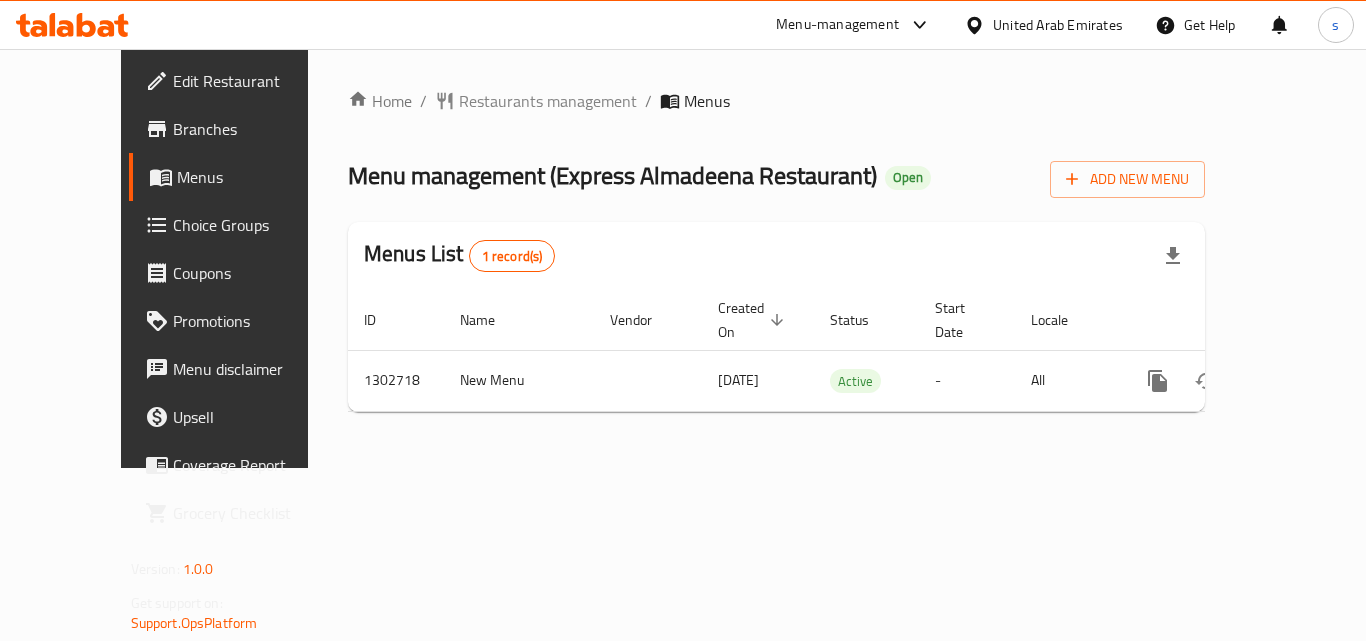 scroll, scrollTop: 0, scrollLeft: 0, axis: both 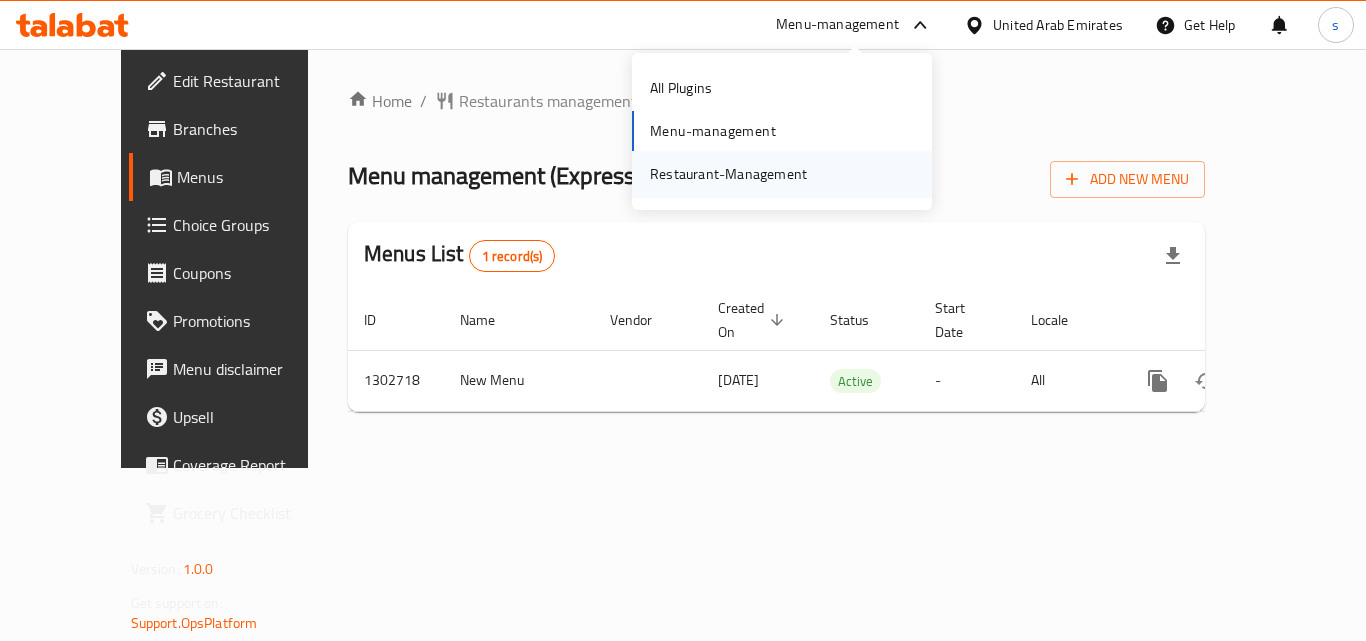 click on "Restaurant-Management" at bounding box center (728, 174) 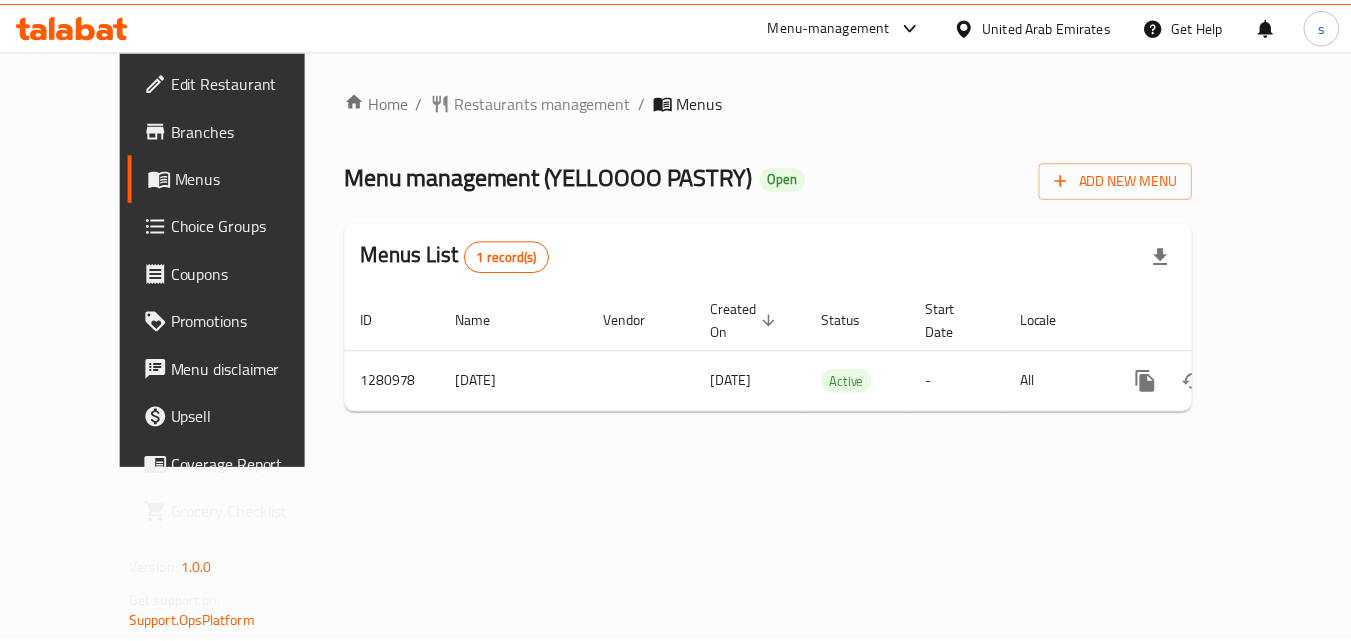 scroll, scrollTop: 0, scrollLeft: 0, axis: both 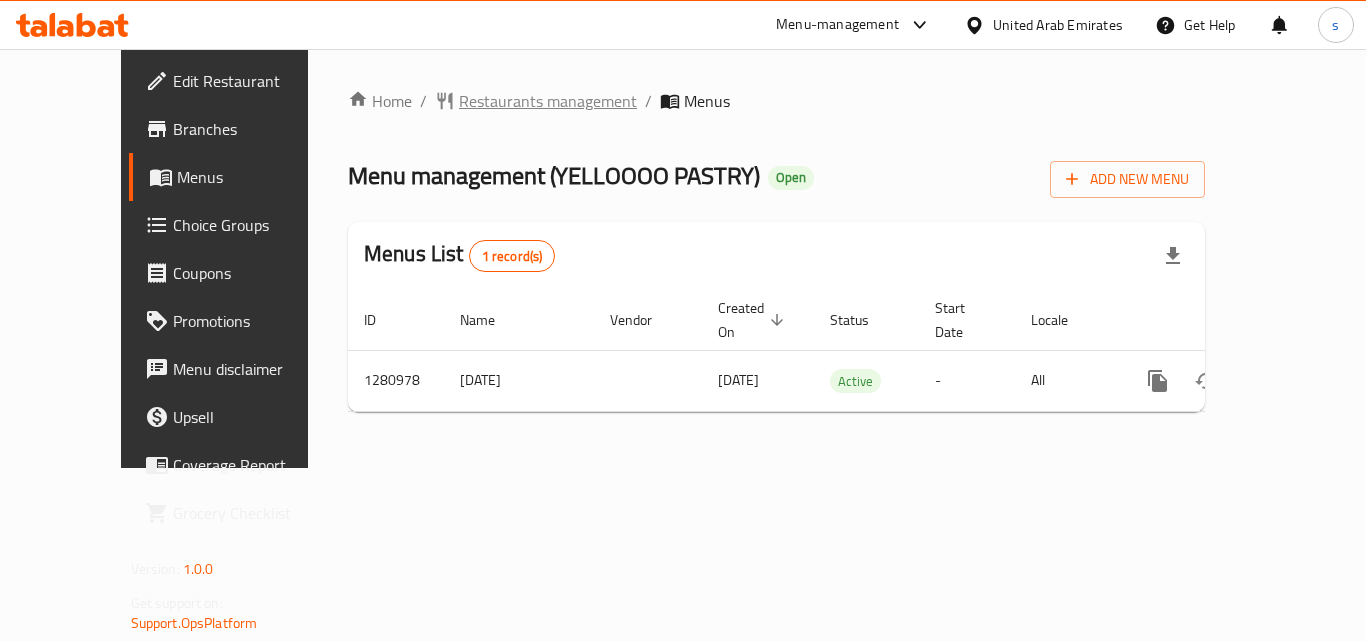 click on "Restaurants management" at bounding box center (548, 101) 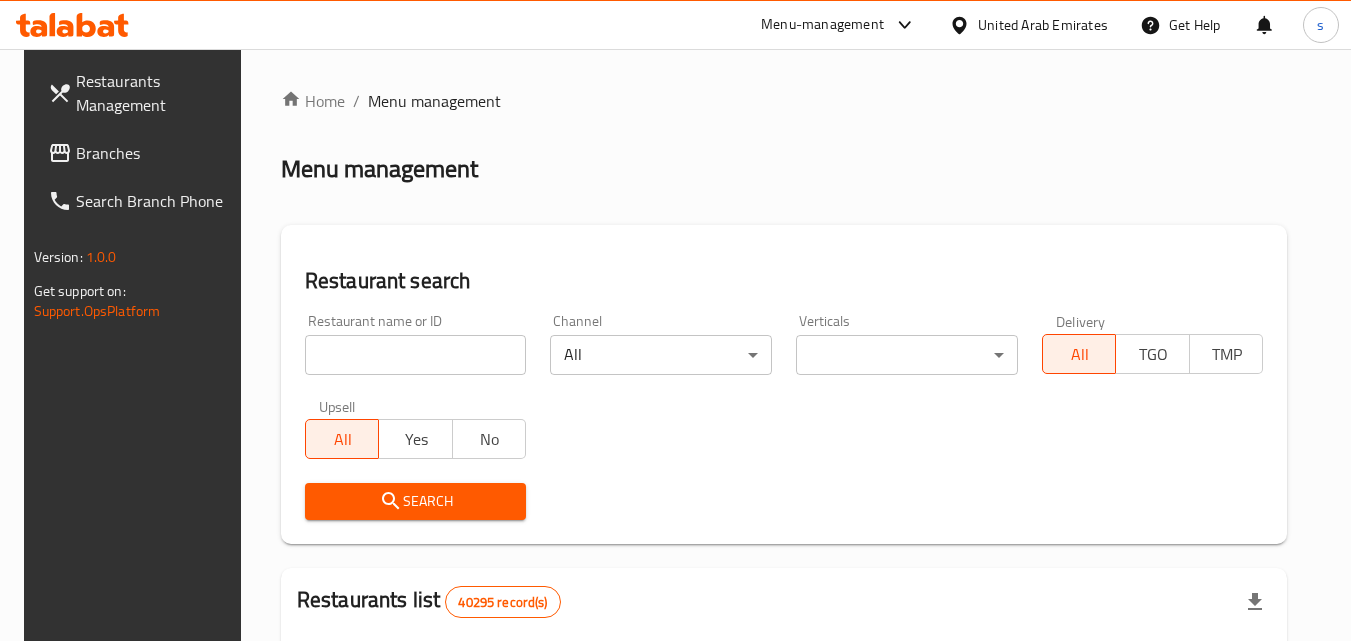 click at bounding box center (416, 355) 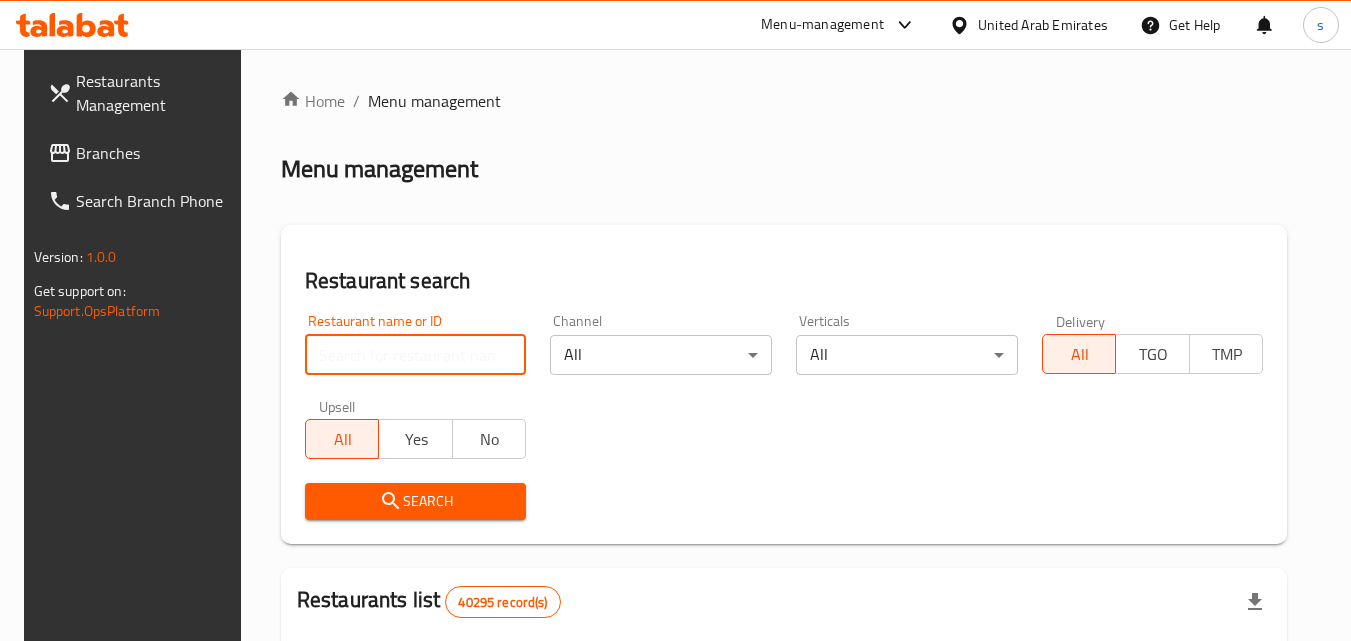 paste on "694096" 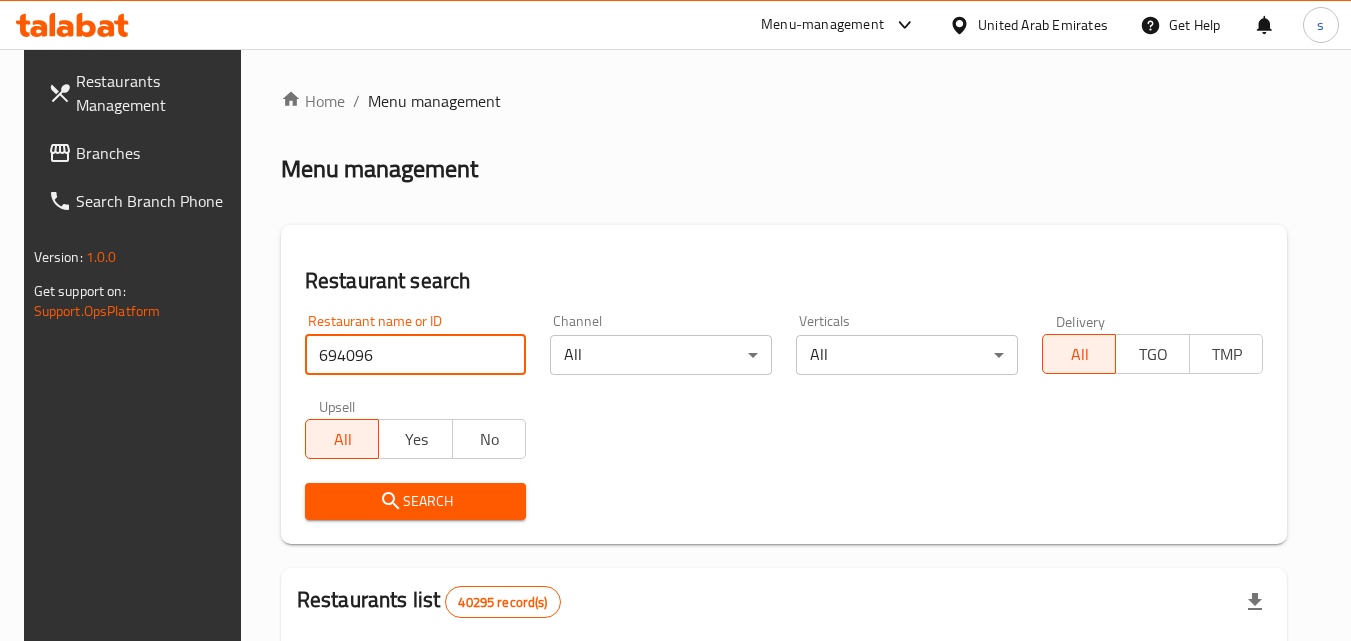 type on "694096" 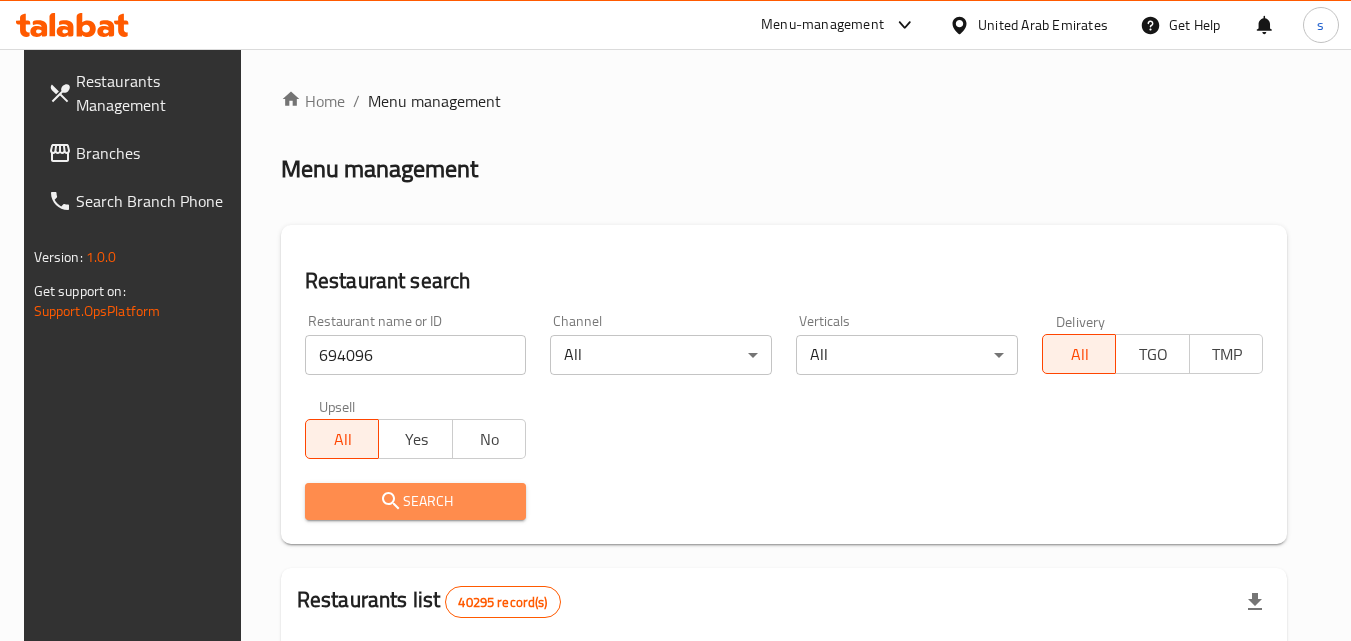 click on "Search" at bounding box center (416, 501) 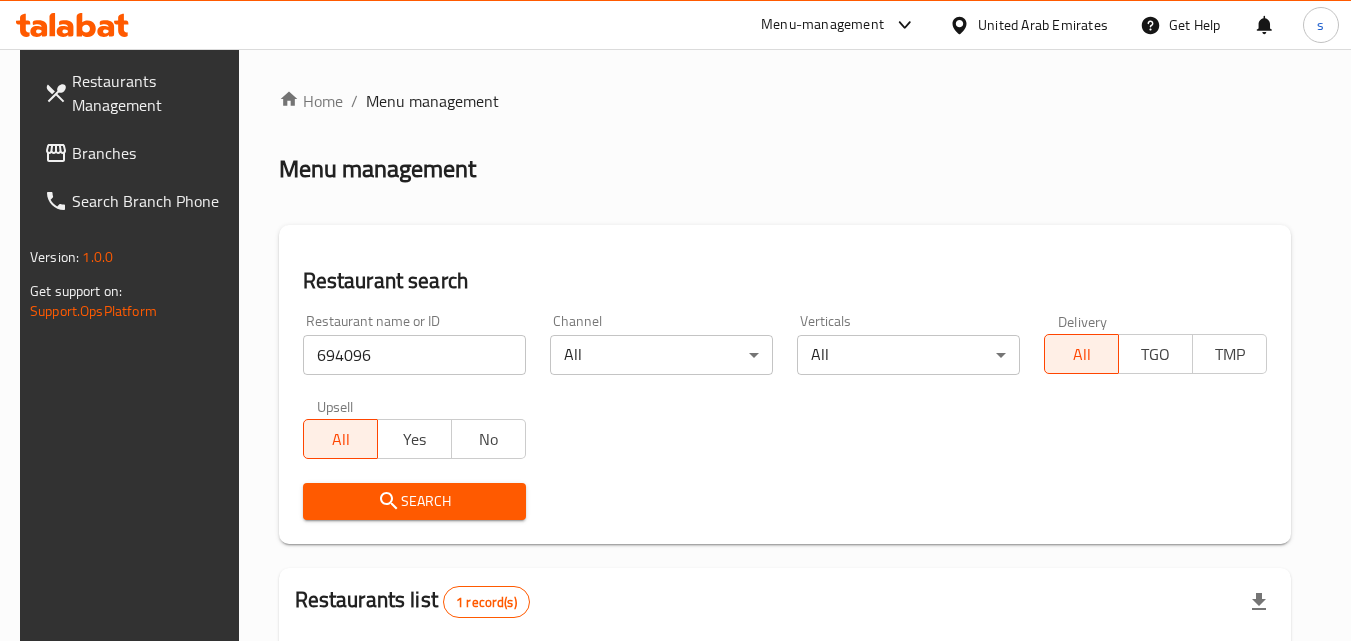 click on "Branches" at bounding box center [151, 153] 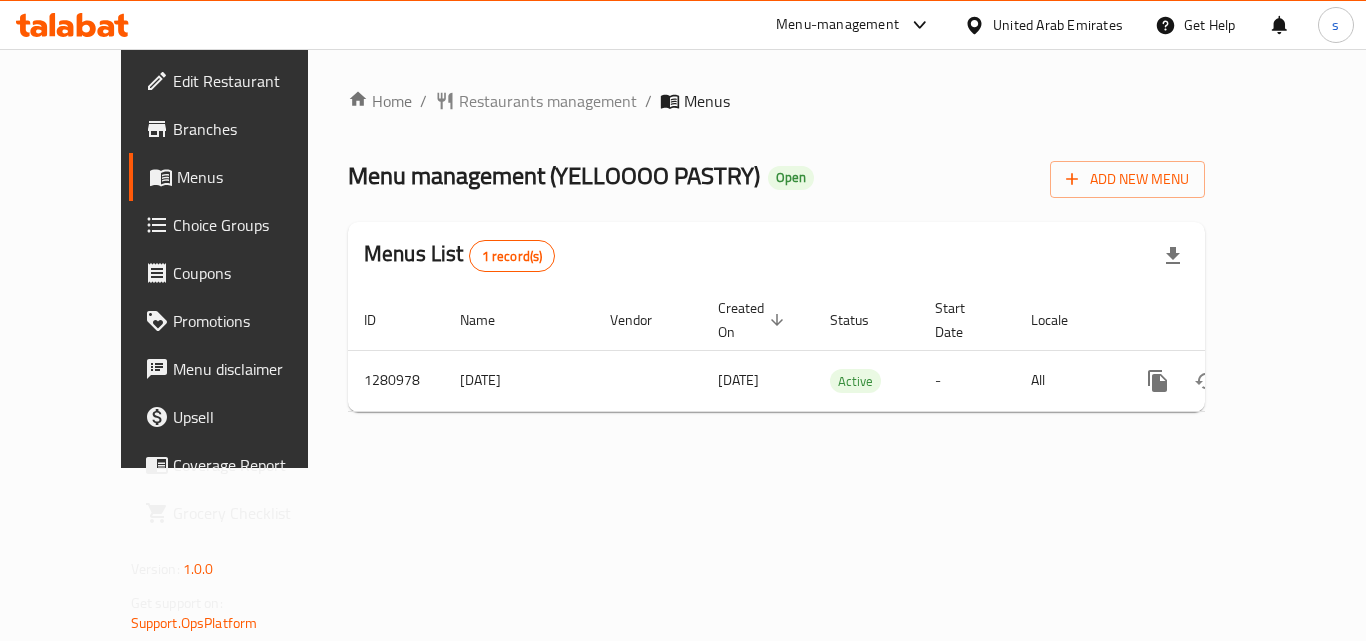 scroll, scrollTop: 0, scrollLeft: 0, axis: both 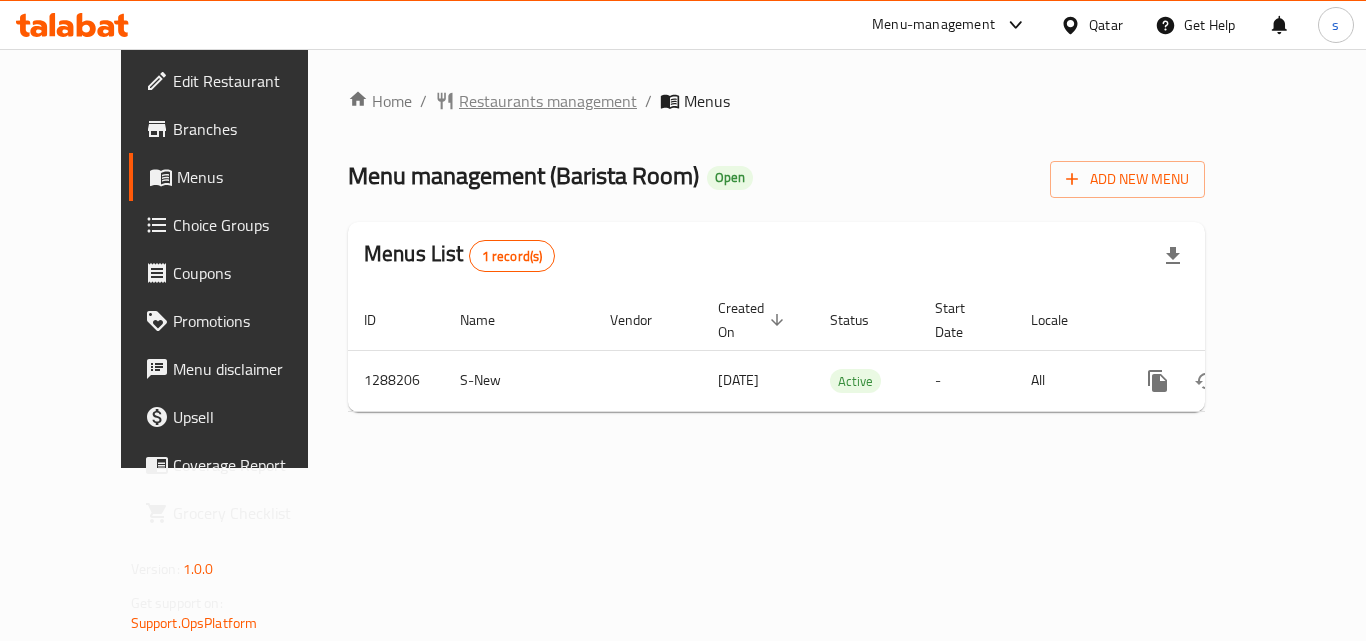 click on "Restaurants management" at bounding box center [548, 101] 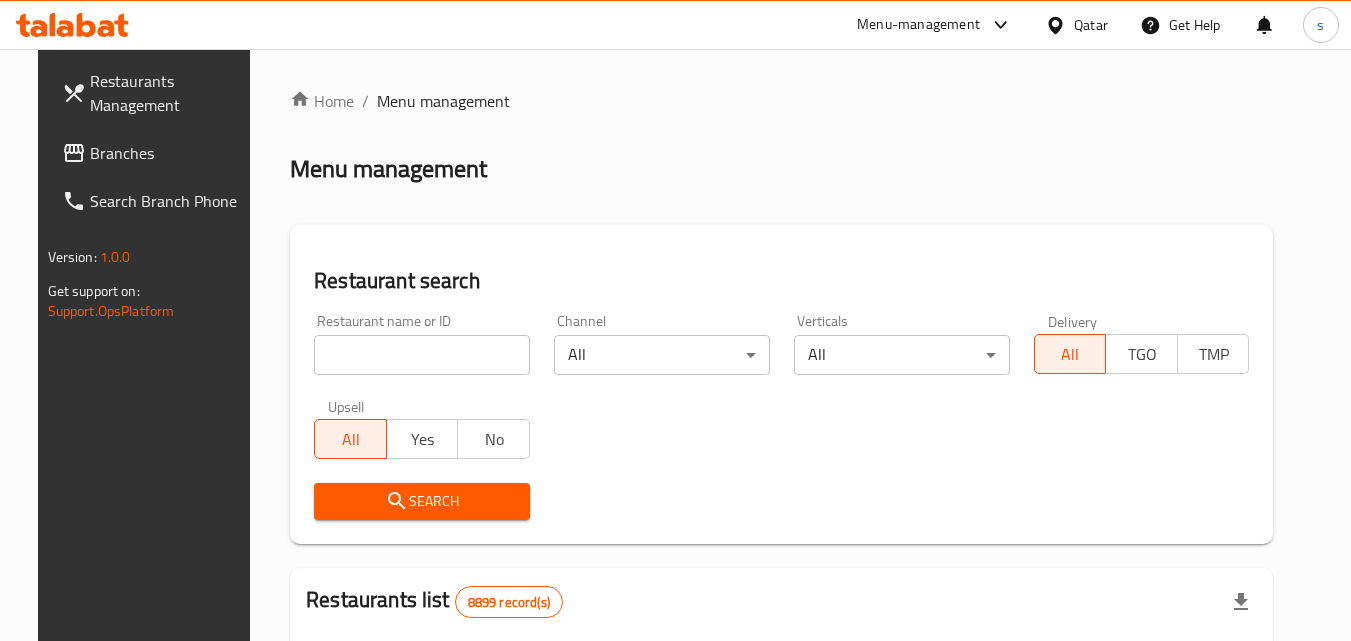 click on "Branches" at bounding box center [169, 153] 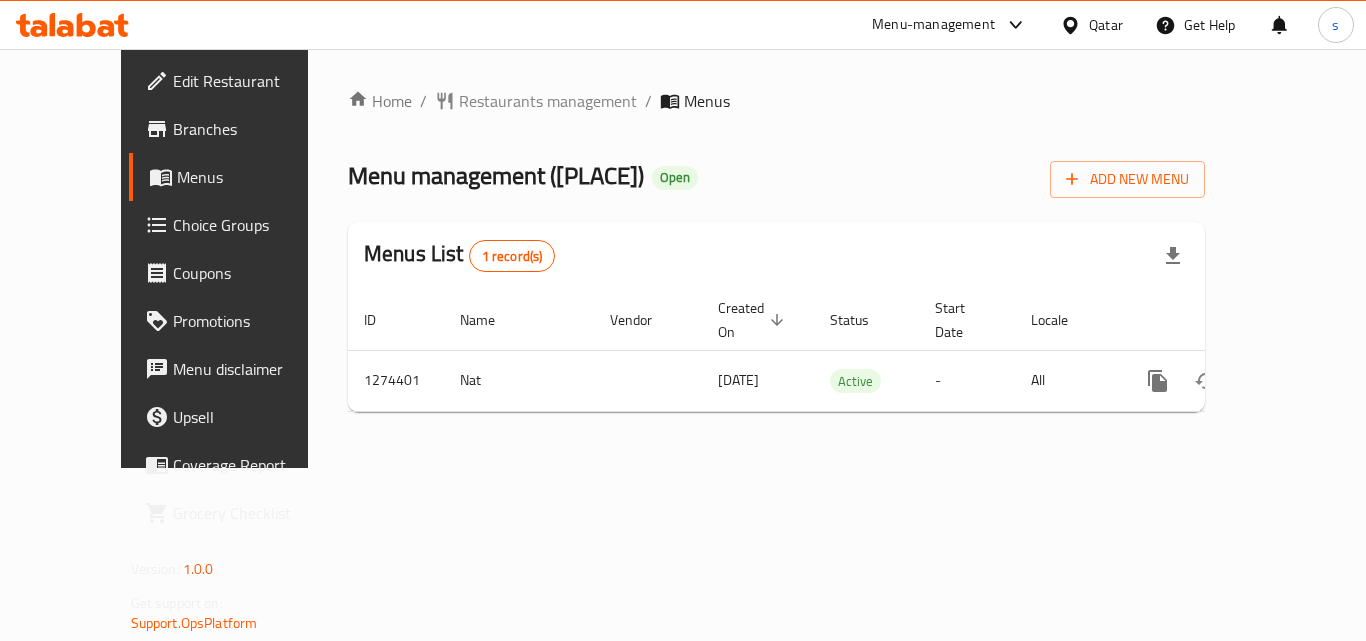 scroll, scrollTop: 0, scrollLeft: 0, axis: both 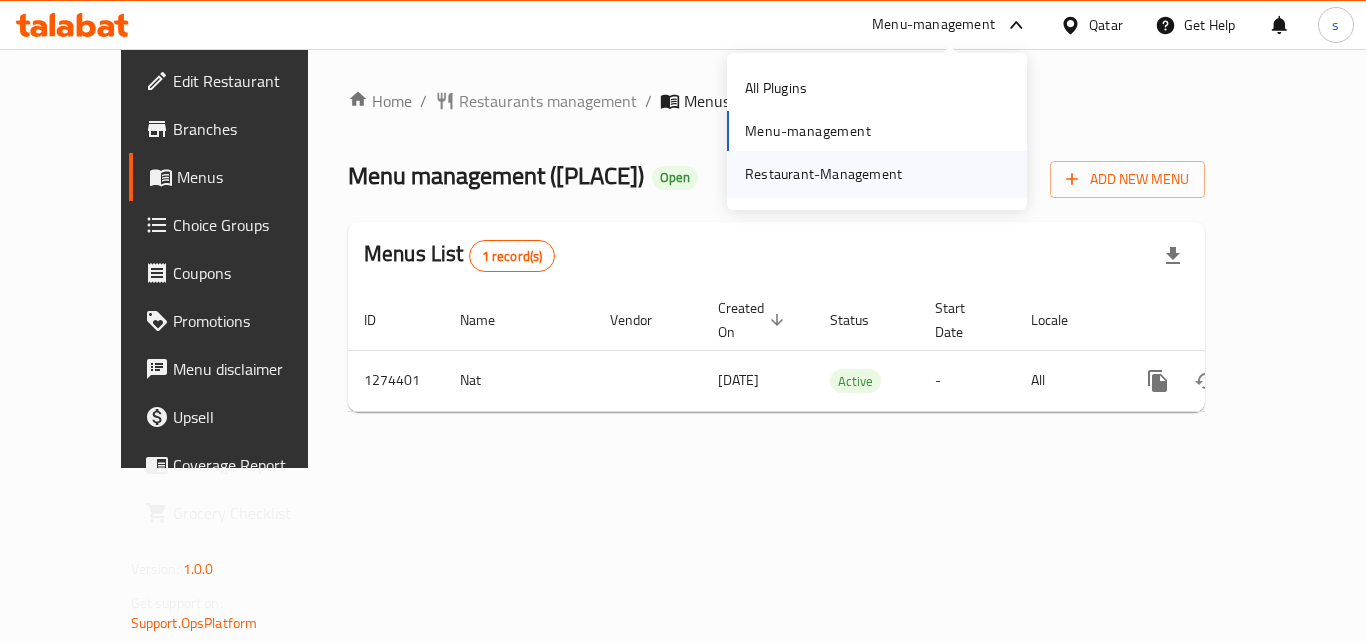 click on "Restaurant-Management" at bounding box center (823, 174) 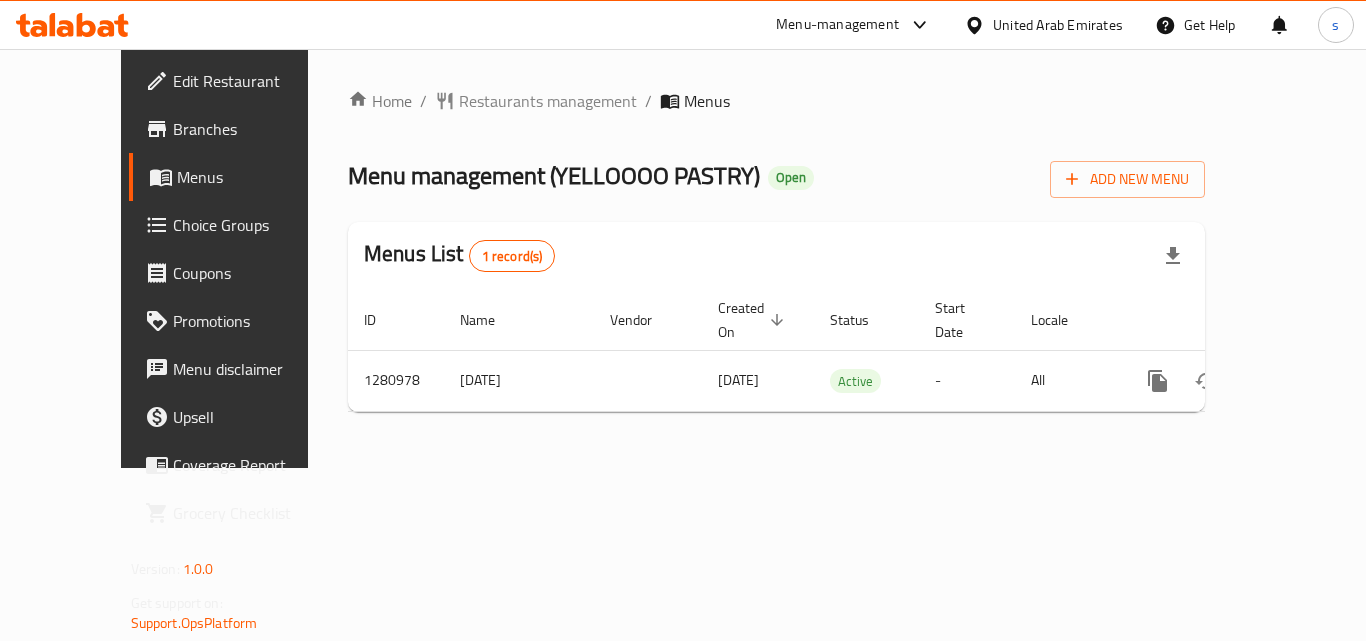 scroll, scrollTop: 0, scrollLeft: 0, axis: both 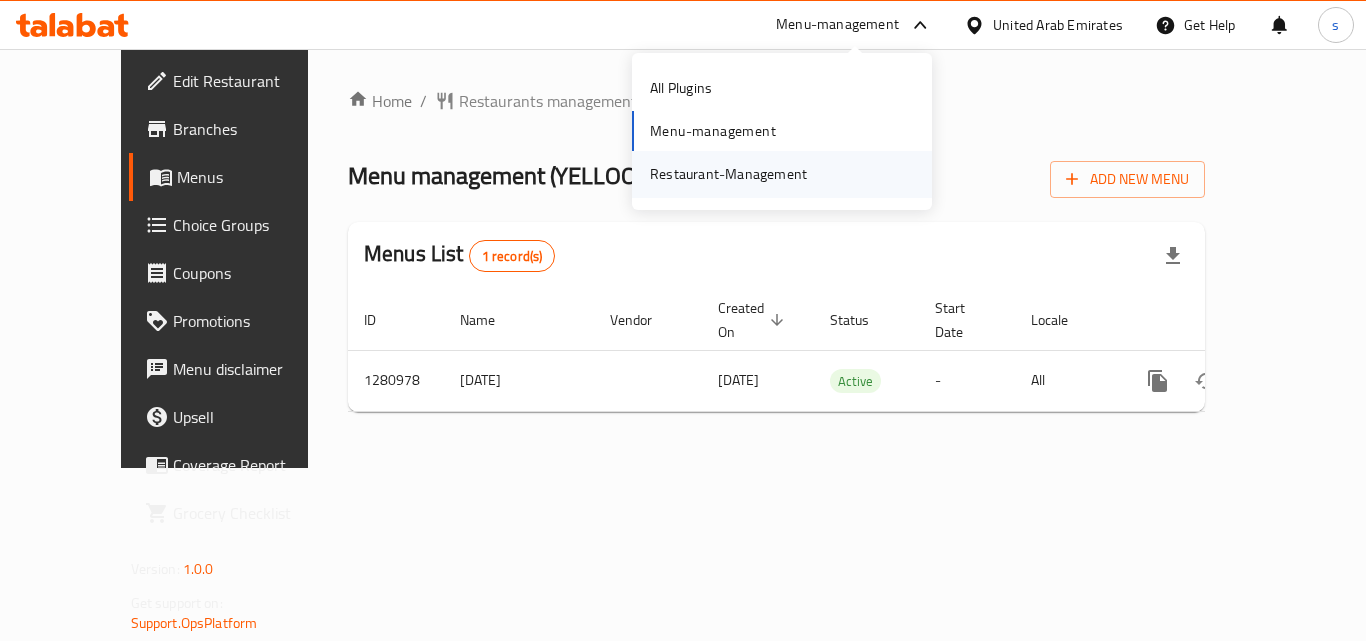 click on "Restaurant-Management" at bounding box center [728, 174] 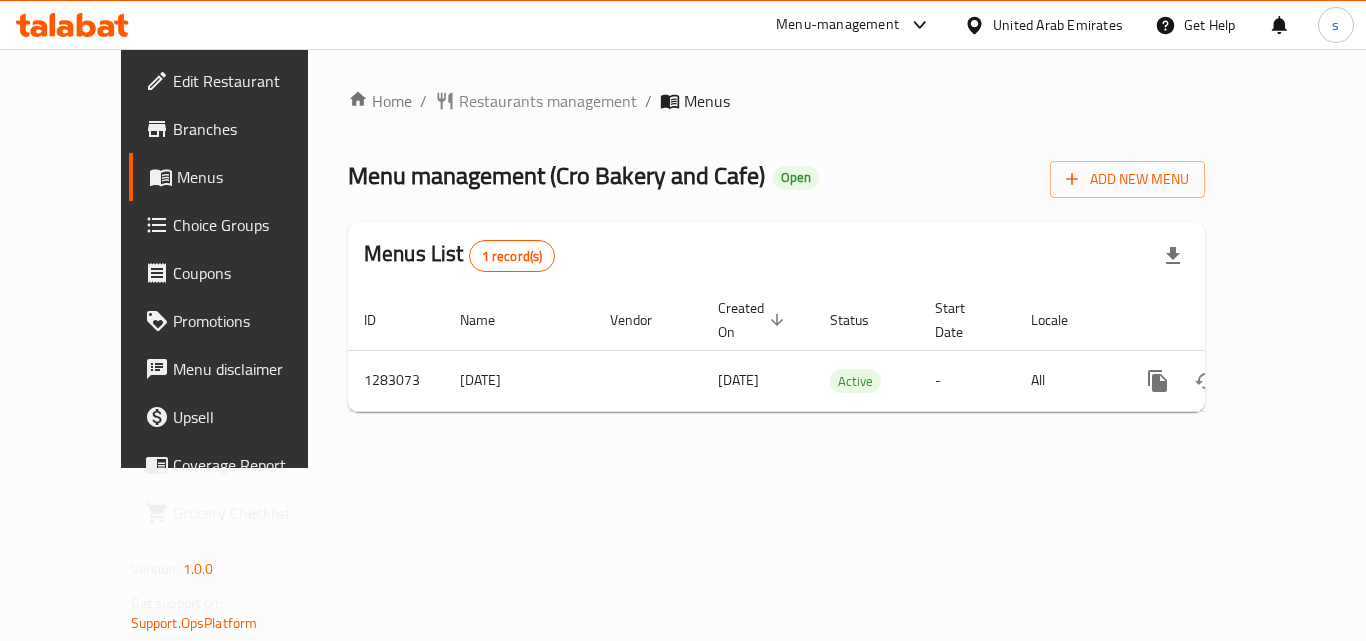 scroll, scrollTop: 0, scrollLeft: 0, axis: both 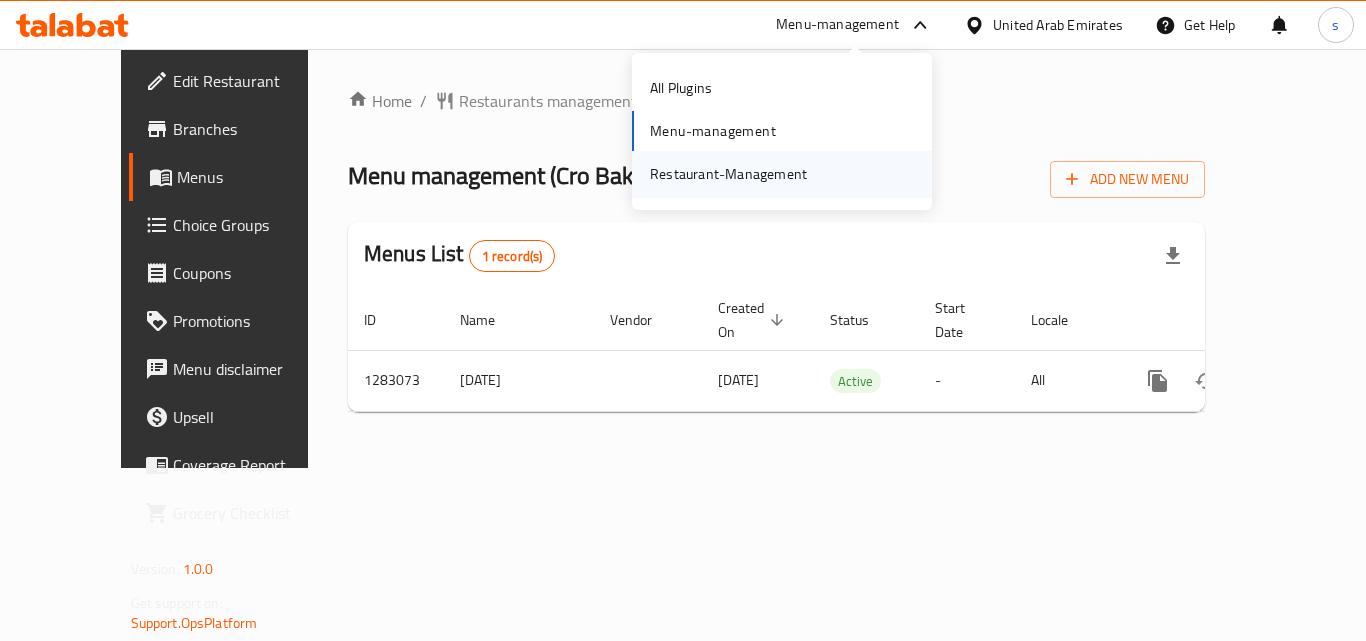 click on "Restaurant-Management" at bounding box center (728, 174) 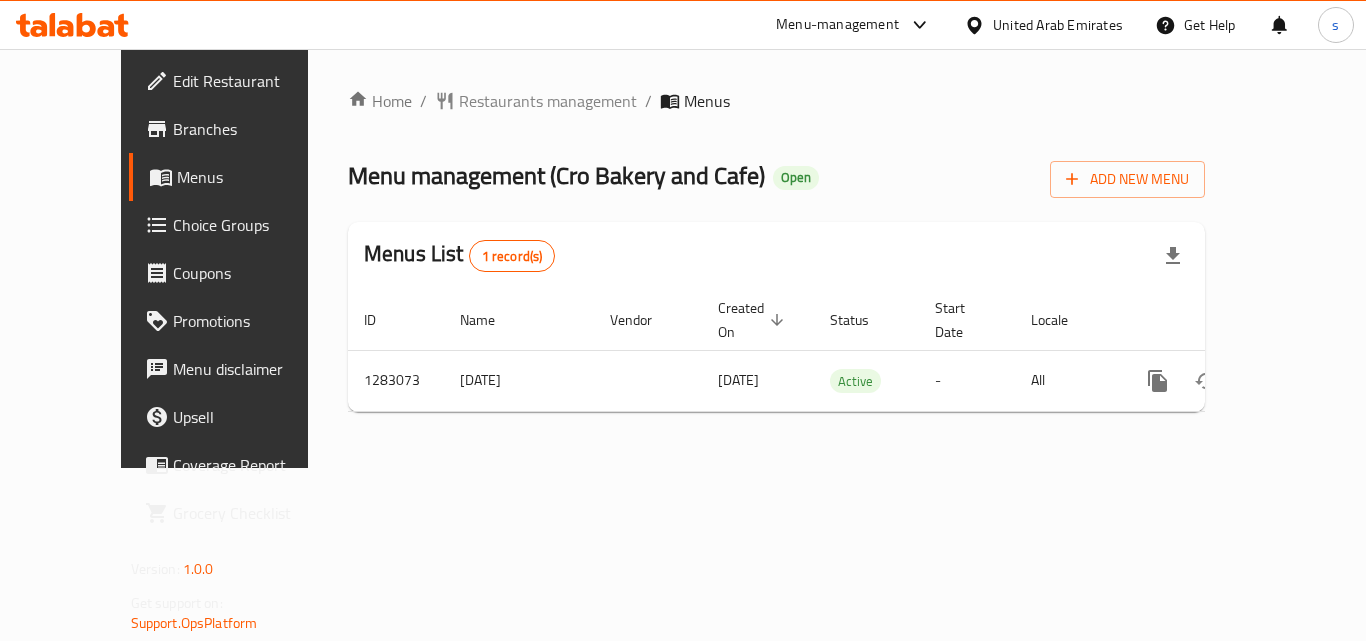 scroll, scrollTop: 0, scrollLeft: 0, axis: both 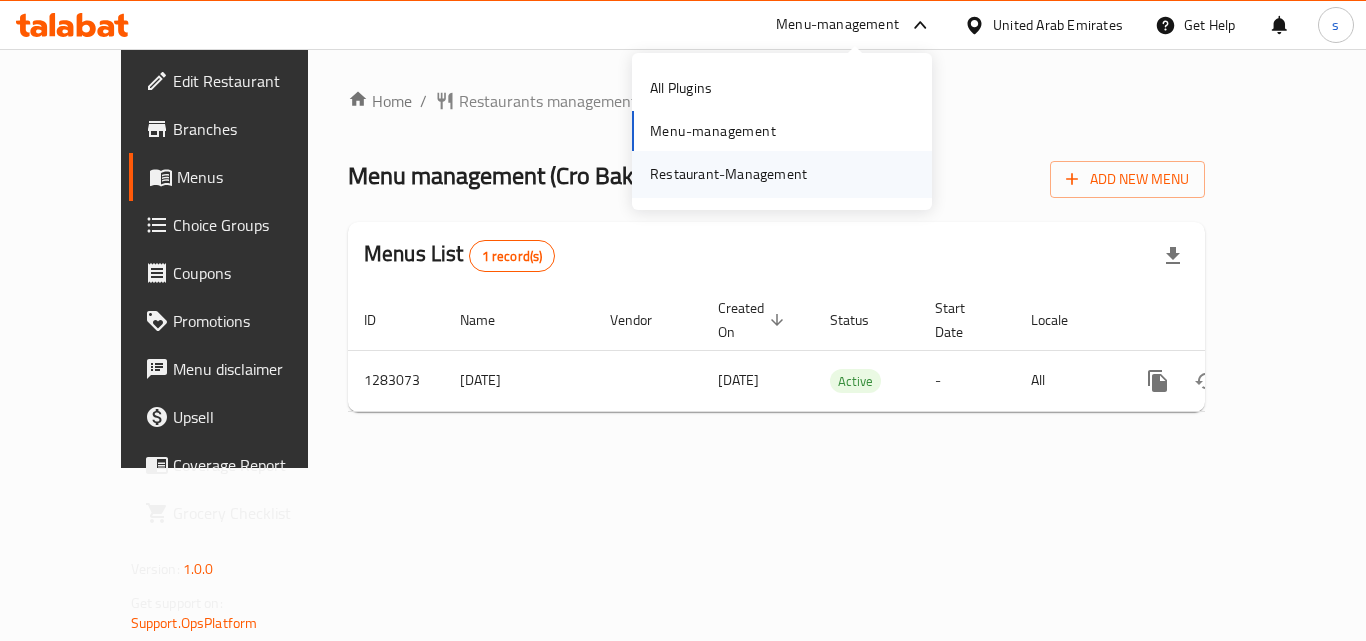 click on "Restaurant-Management" at bounding box center [728, 174] 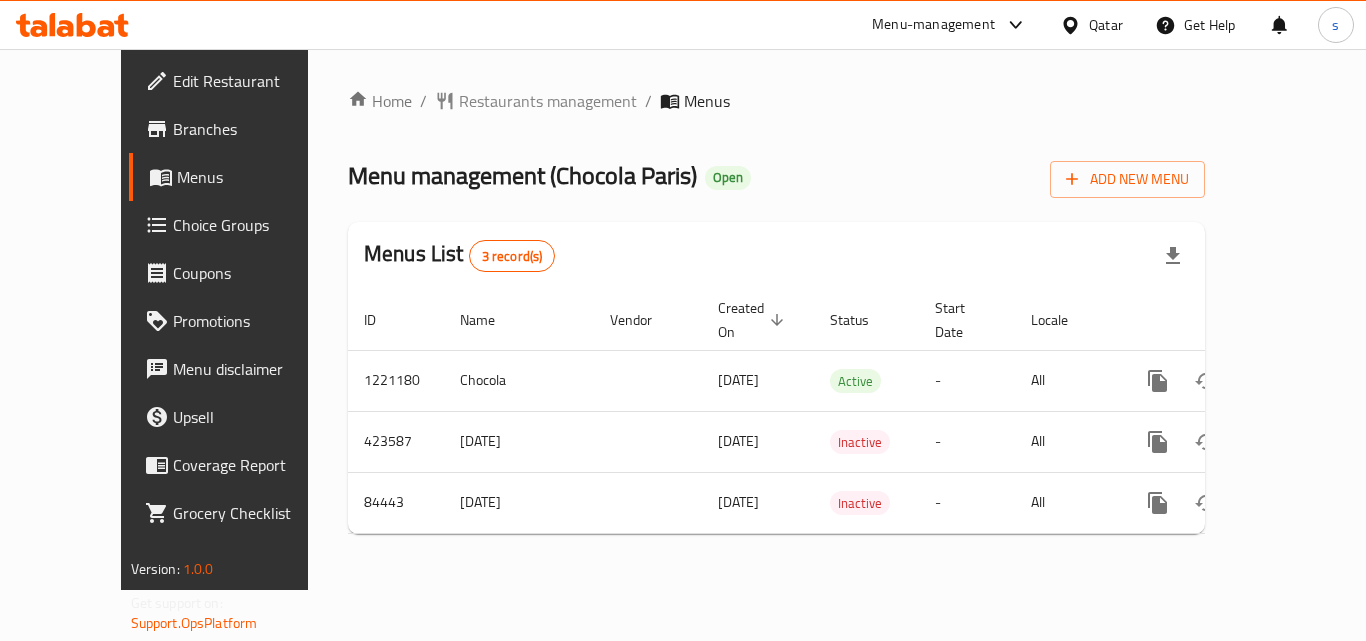 scroll, scrollTop: 0, scrollLeft: 0, axis: both 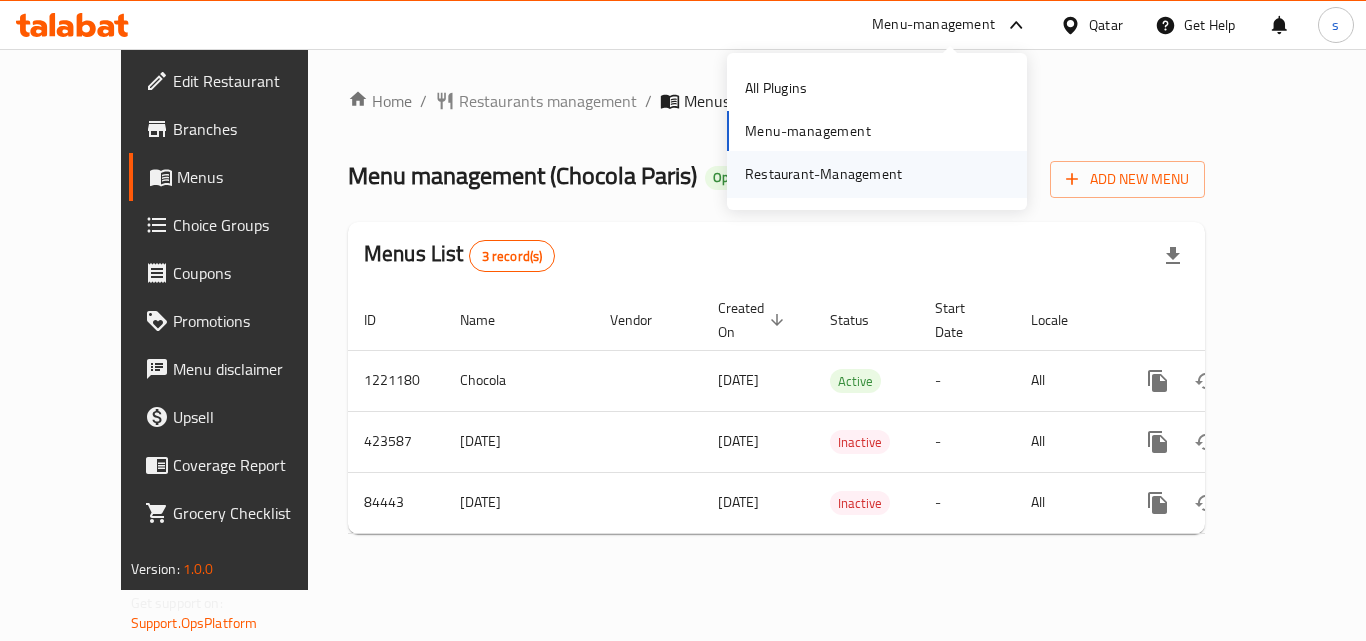 click on "Restaurant-Management" at bounding box center (823, 174) 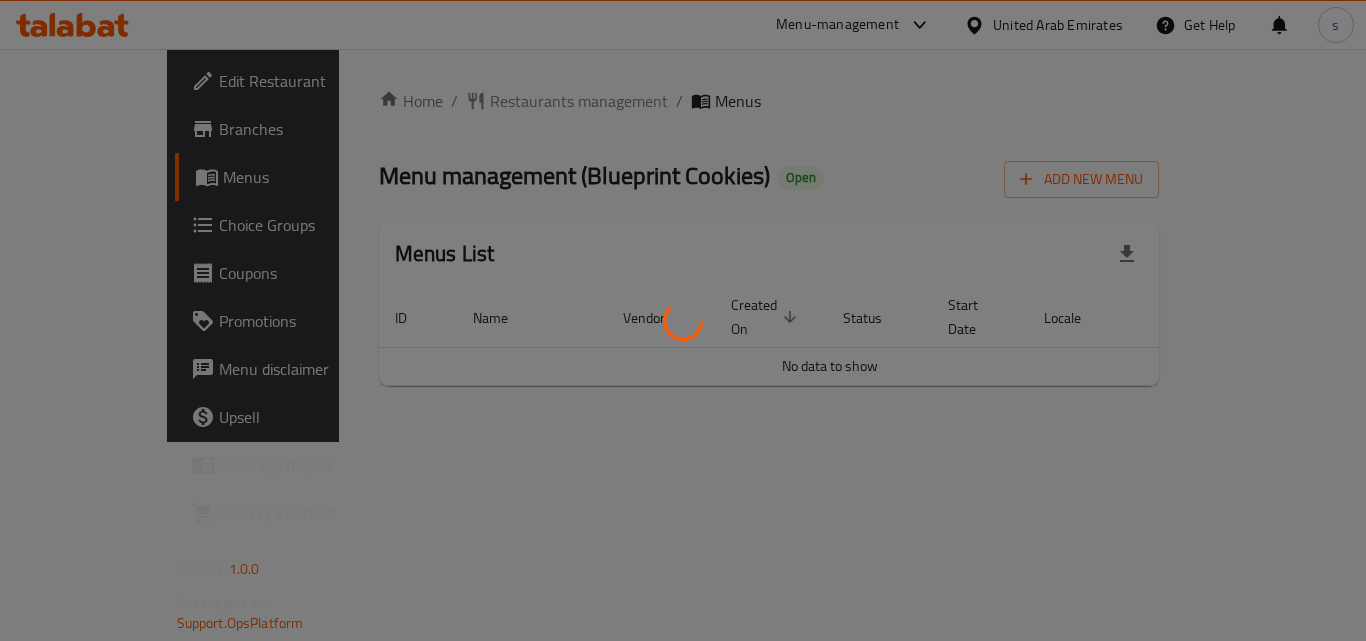scroll, scrollTop: 0, scrollLeft: 0, axis: both 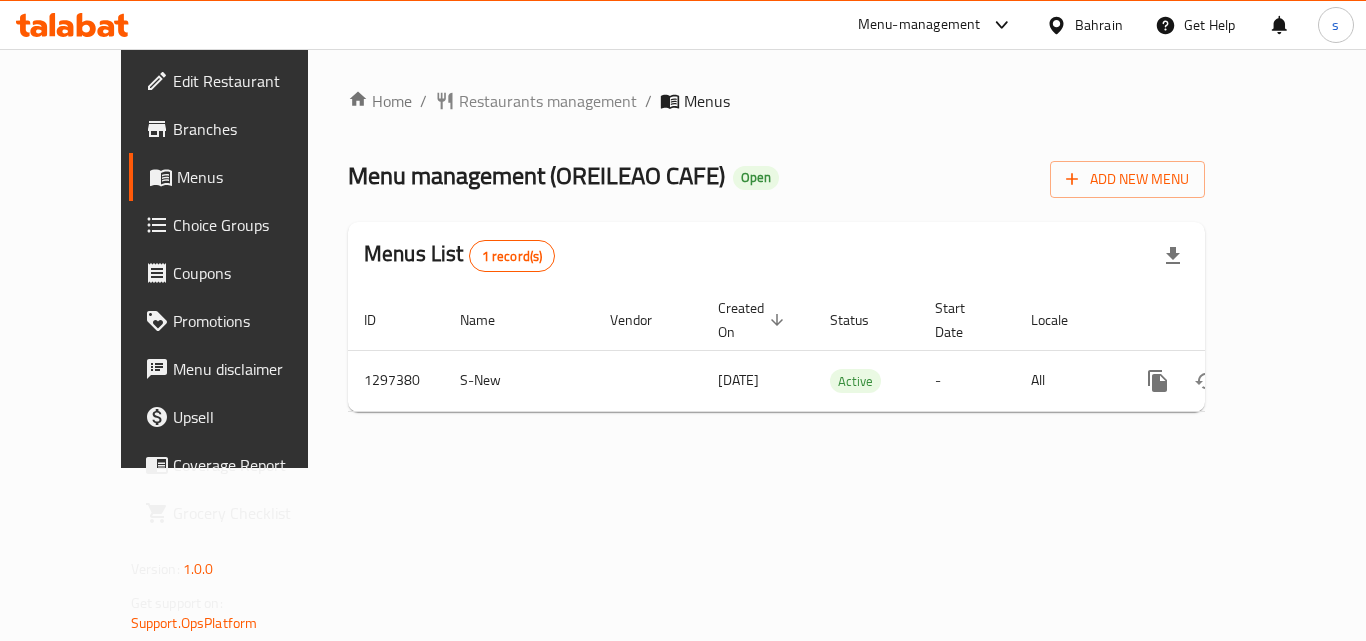 click 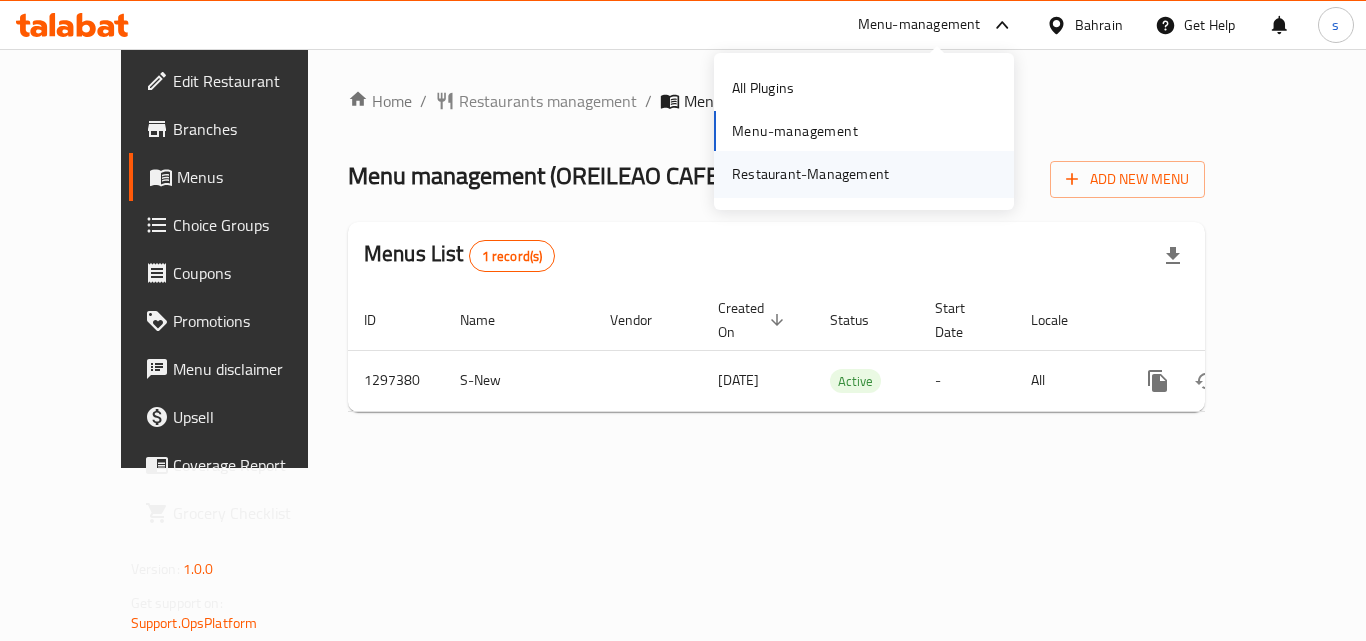 click on "Restaurant-Management" at bounding box center [810, 174] 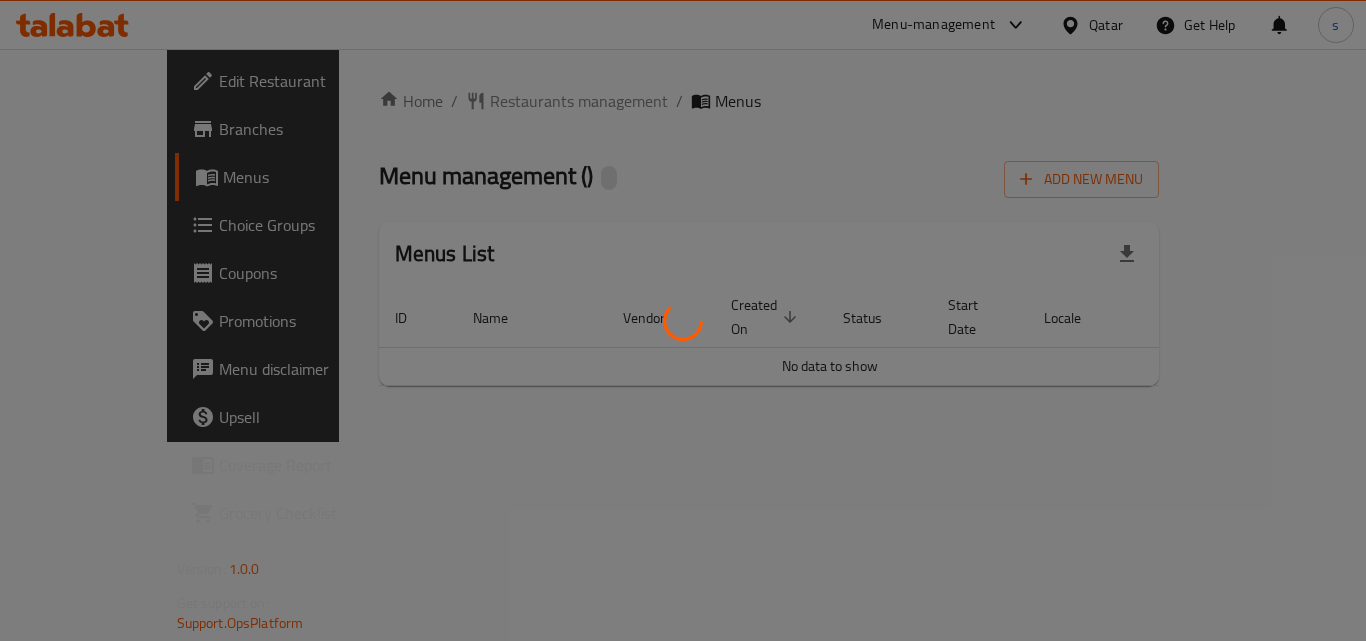 scroll, scrollTop: 0, scrollLeft: 0, axis: both 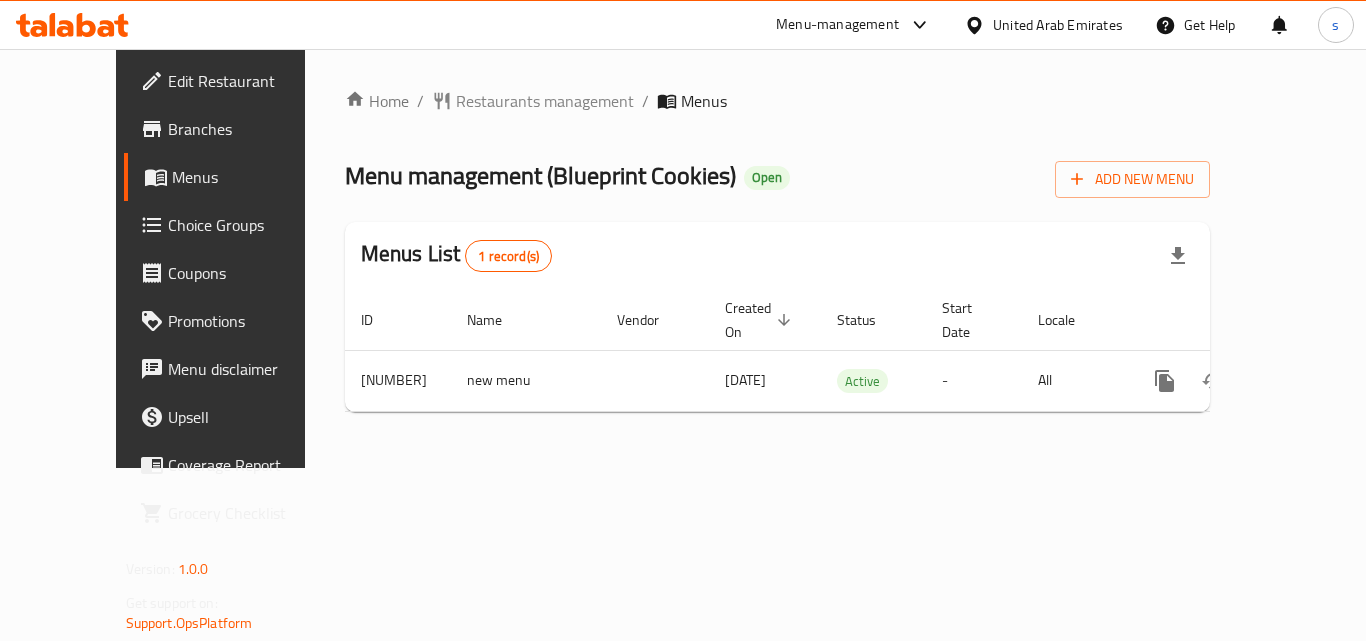 click 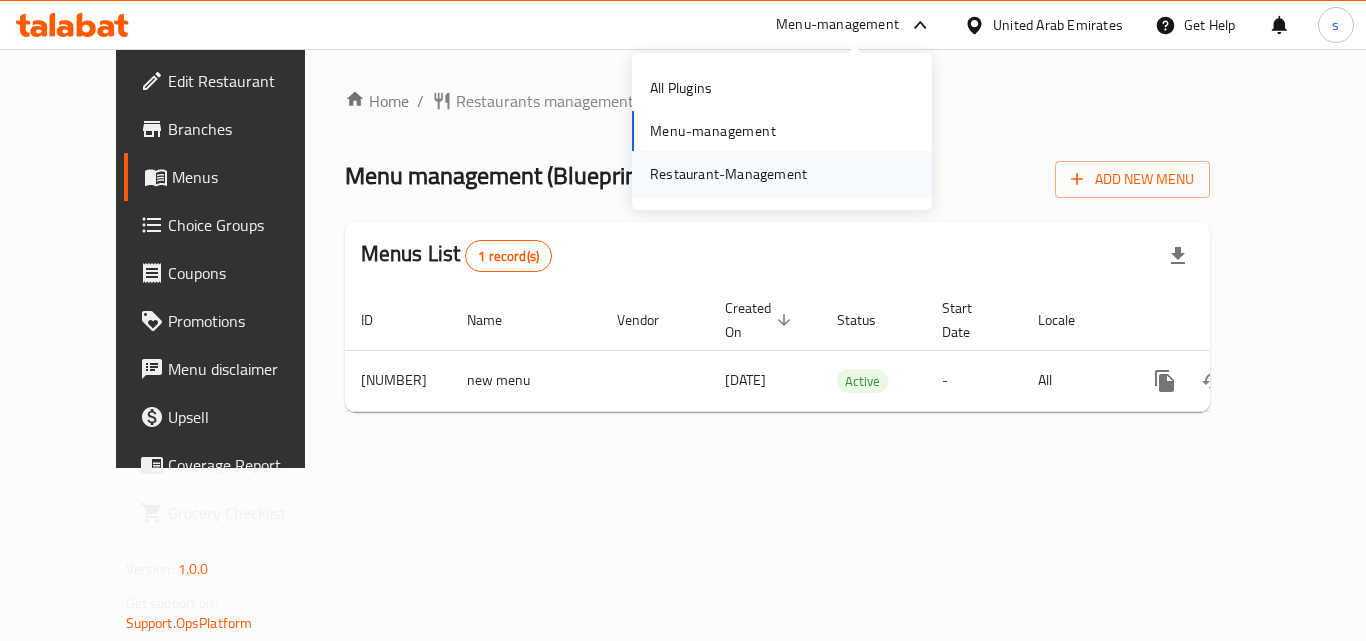 click on "Restaurant-Management" at bounding box center [728, 174] 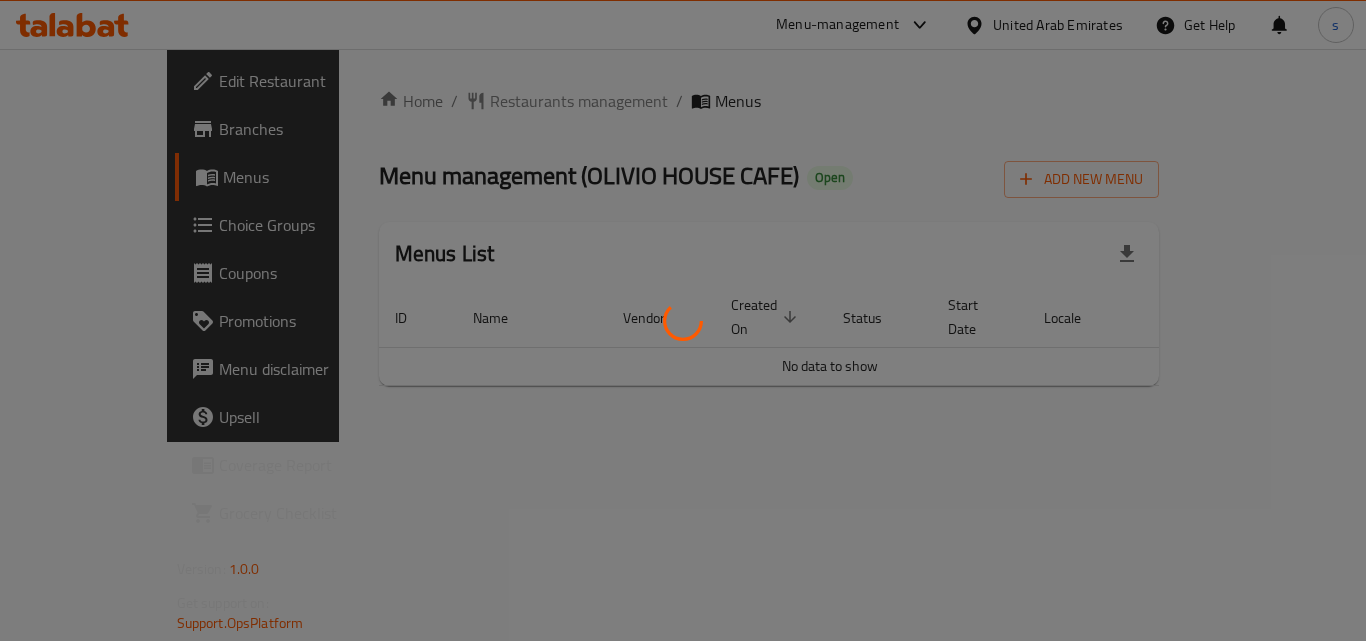 scroll, scrollTop: 0, scrollLeft: 0, axis: both 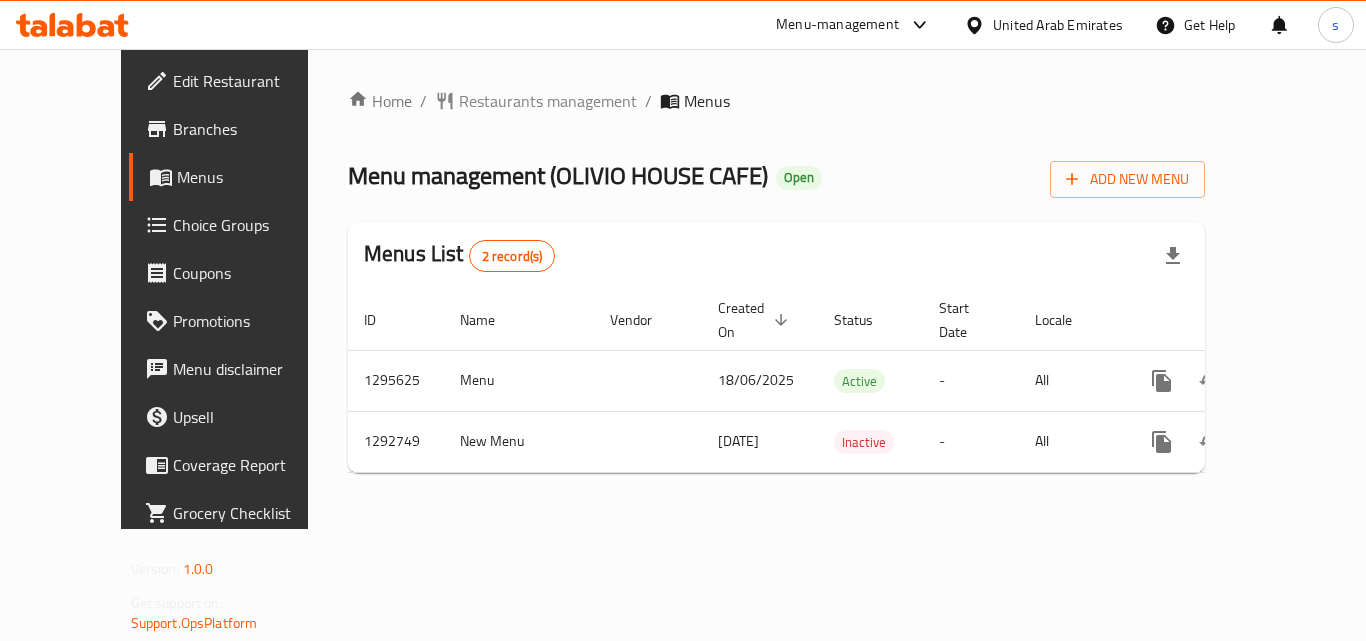 click 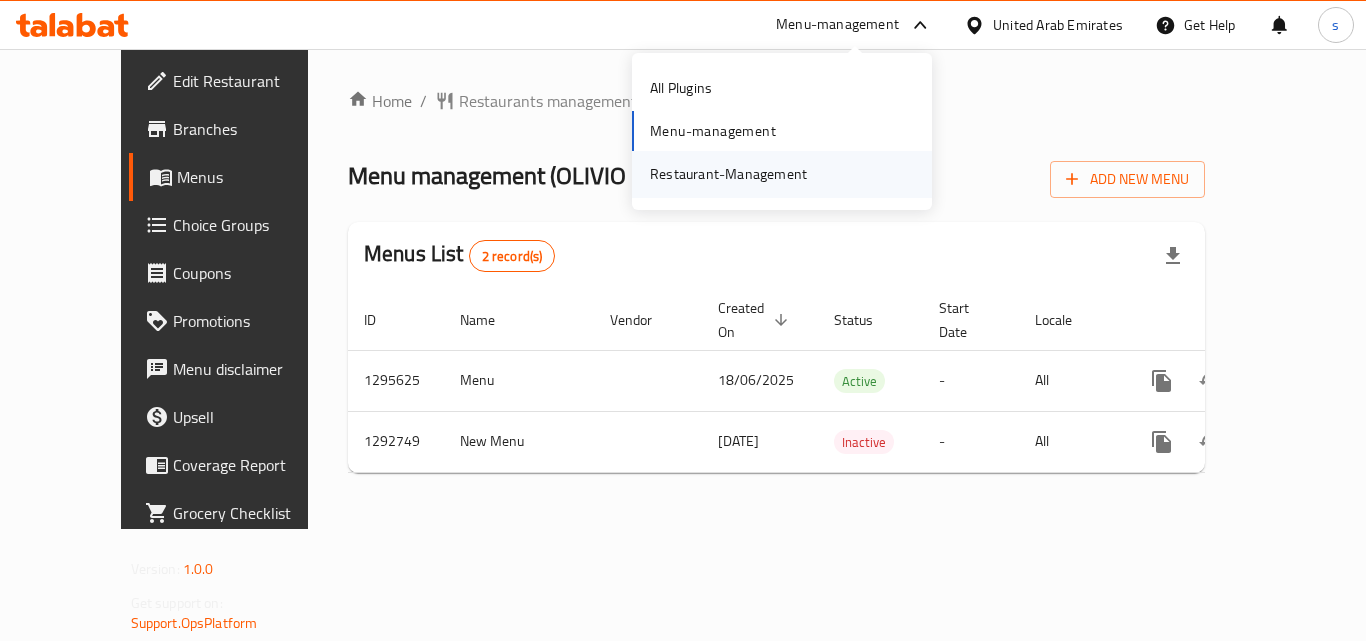 click on "Restaurant-Management" at bounding box center (728, 174) 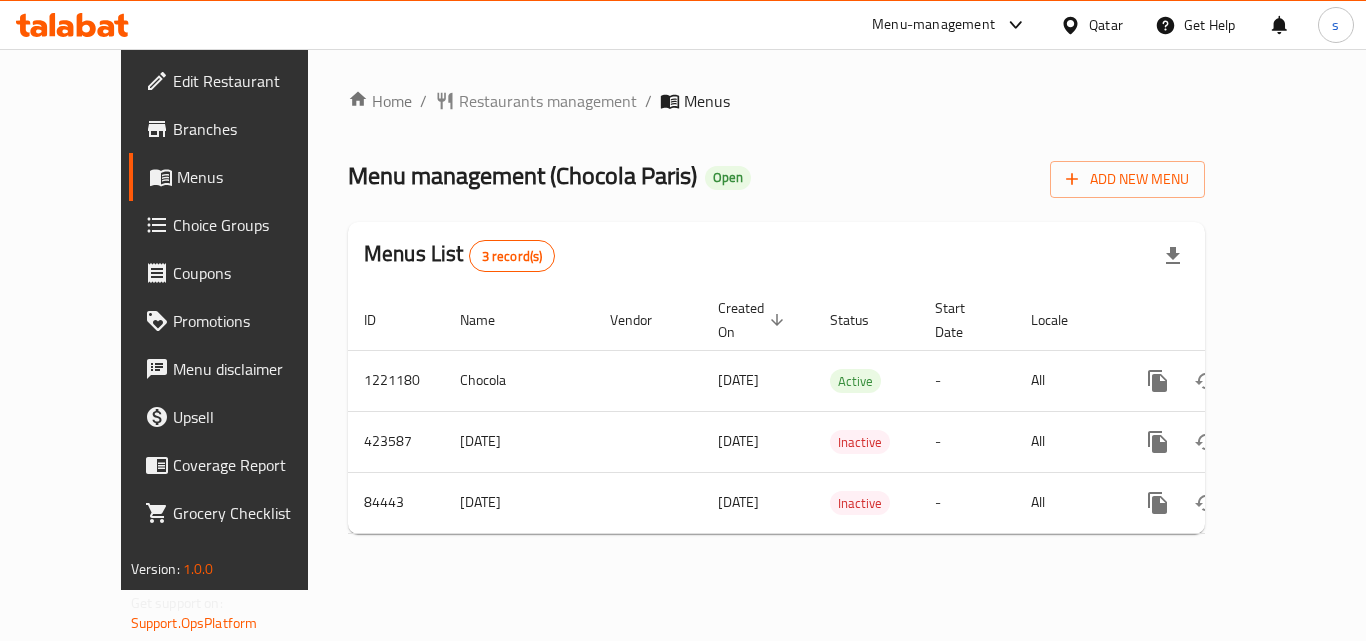 scroll, scrollTop: 0, scrollLeft: 0, axis: both 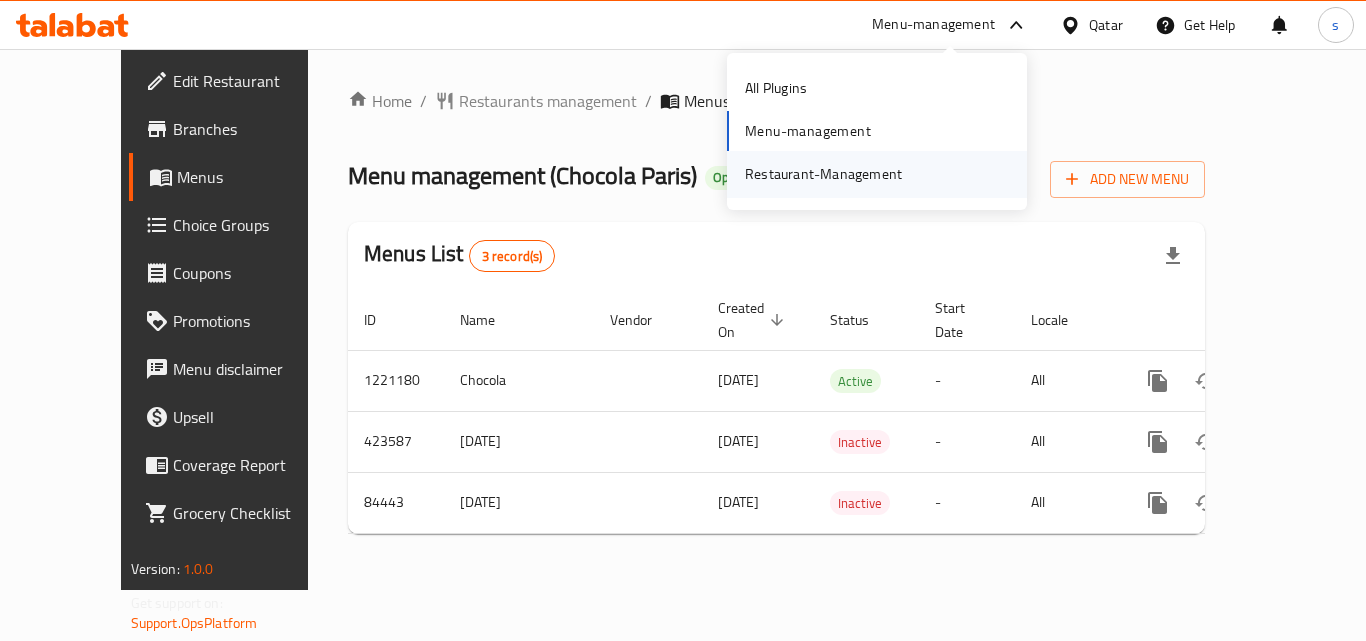 click on "Restaurant-Management" at bounding box center [823, 174] 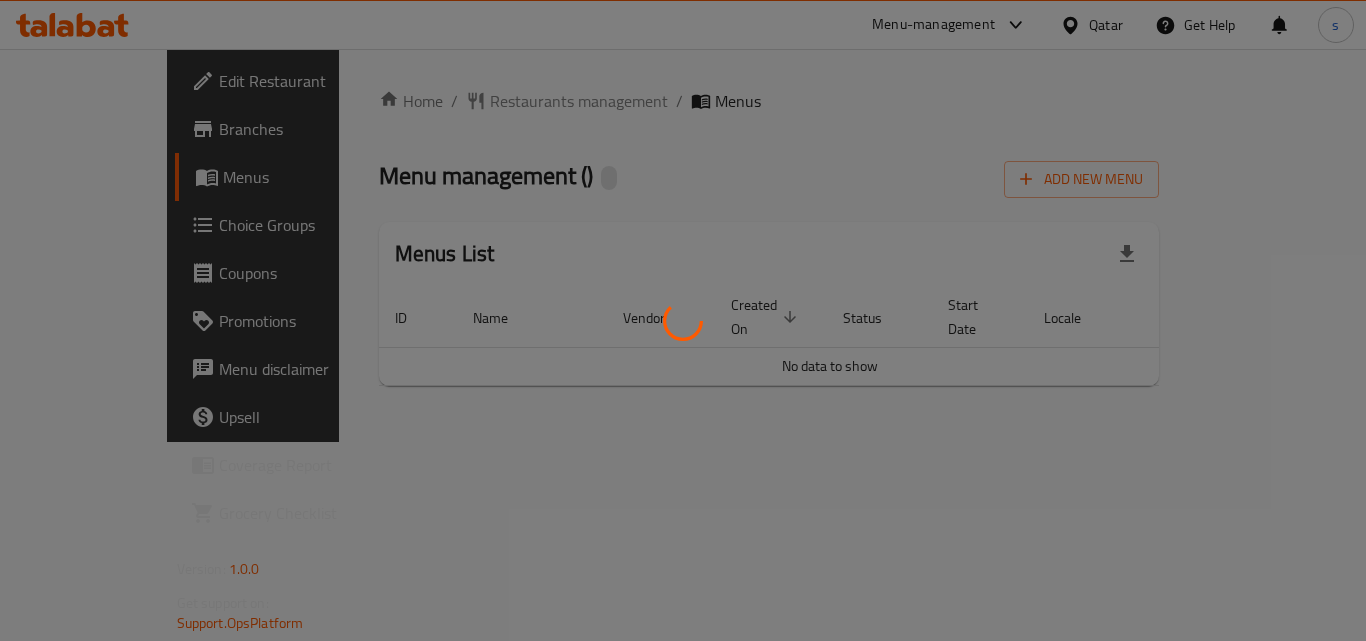 scroll, scrollTop: 0, scrollLeft: 0, axis: both 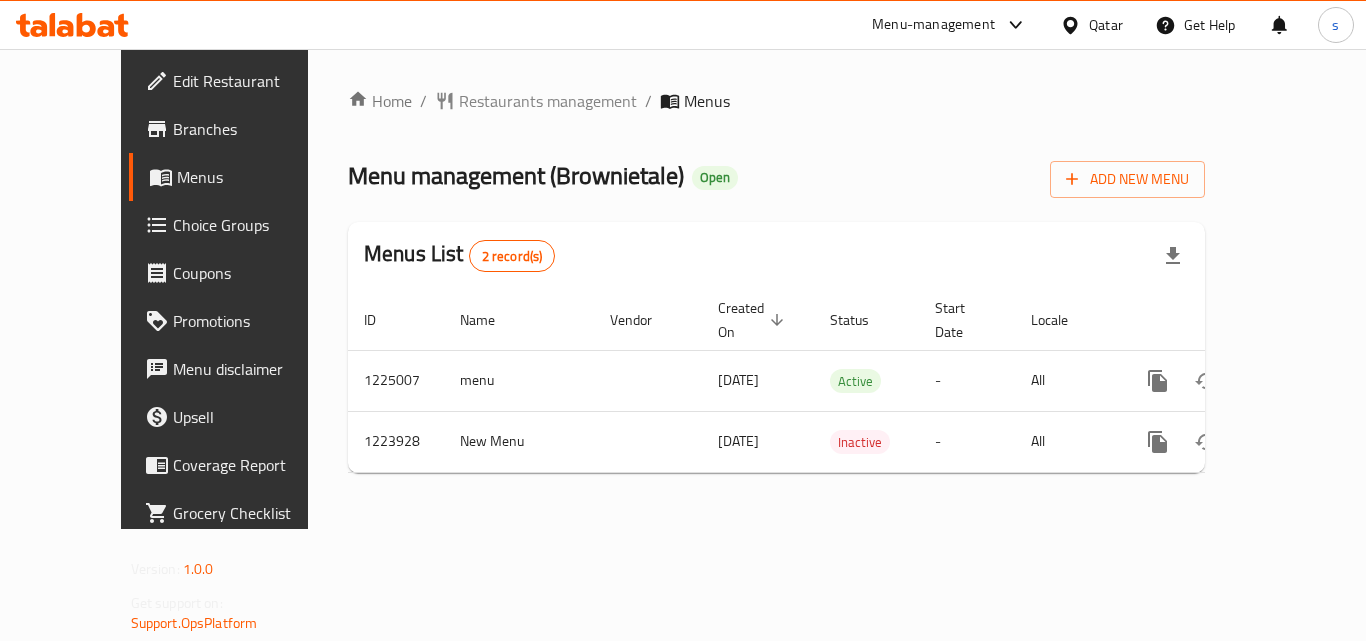 click on "Menu-management" at bounding box center [933, 25] 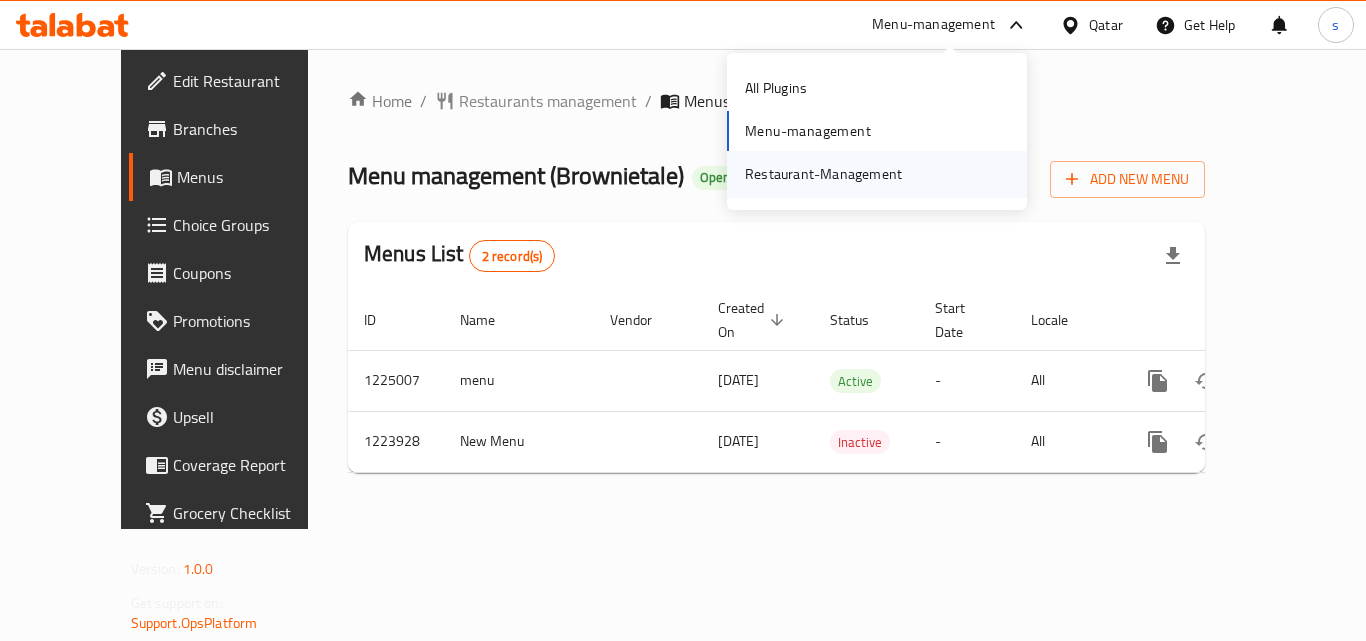 click on "Restaurant-Management" at bounding box center [823, 174] 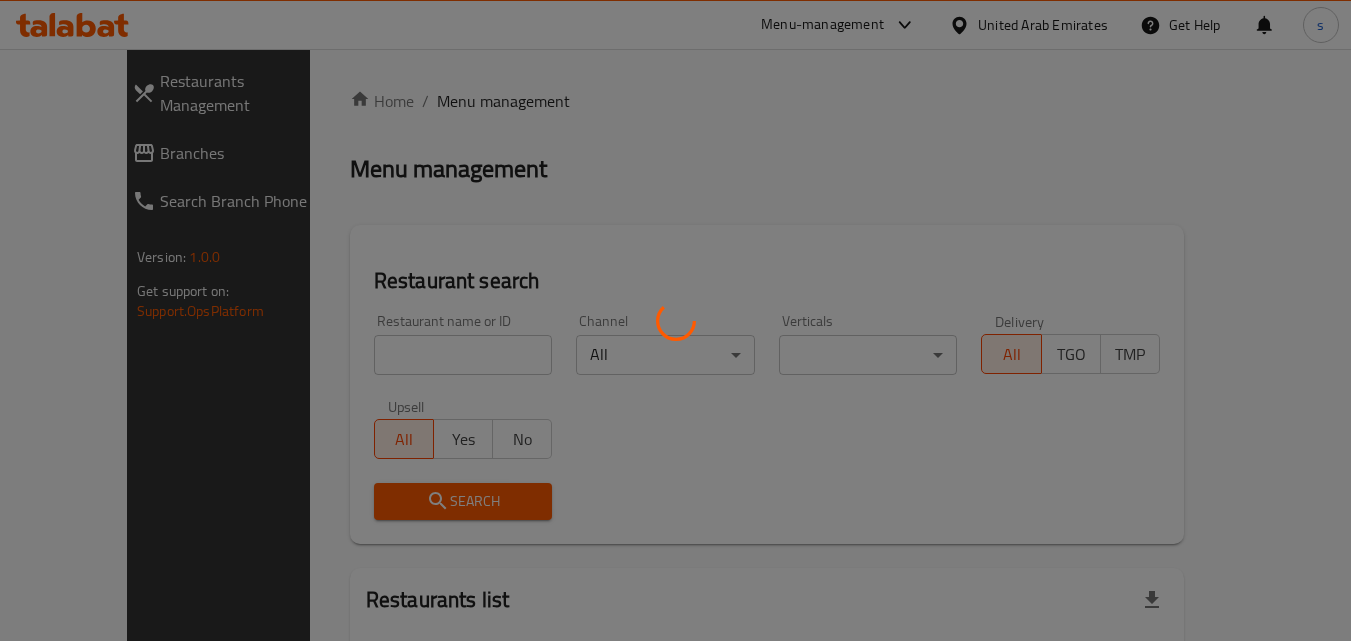 scroll, scrollTop: 0, scrollLeft: 0, axis: both 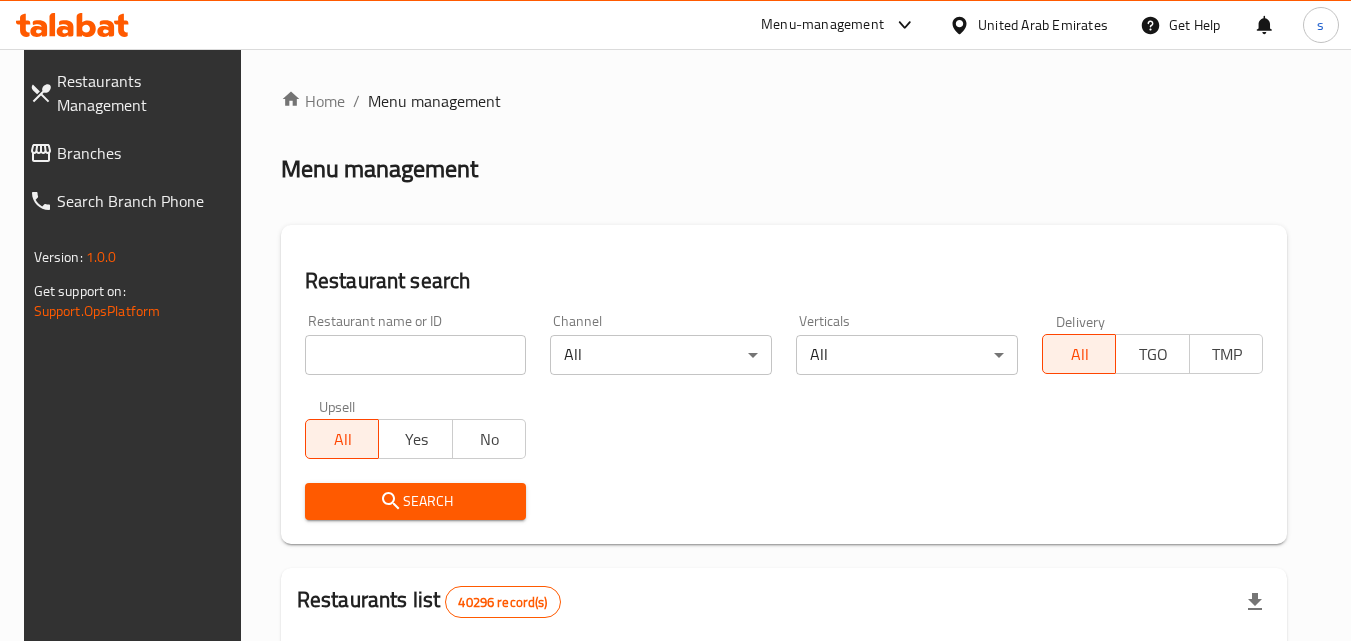 click on "Branches" at bounding box center [145, 153] 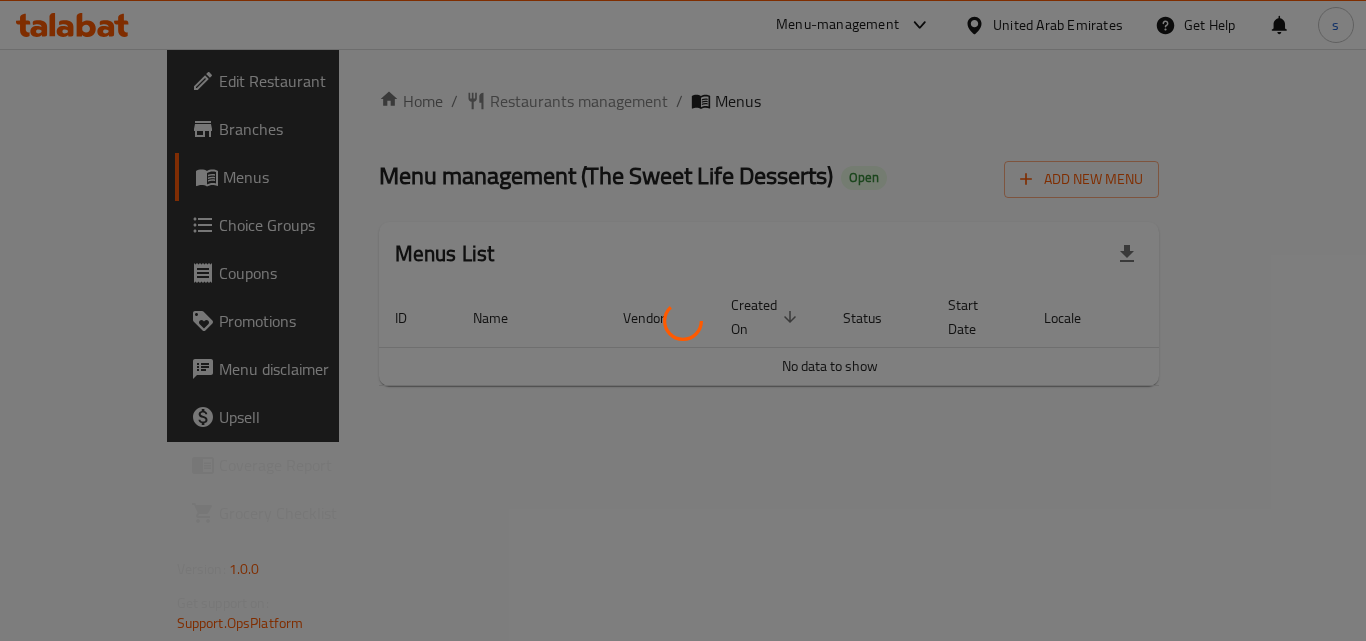 scroll, scrollTop: 0, scrollLeft: 0, axis: both 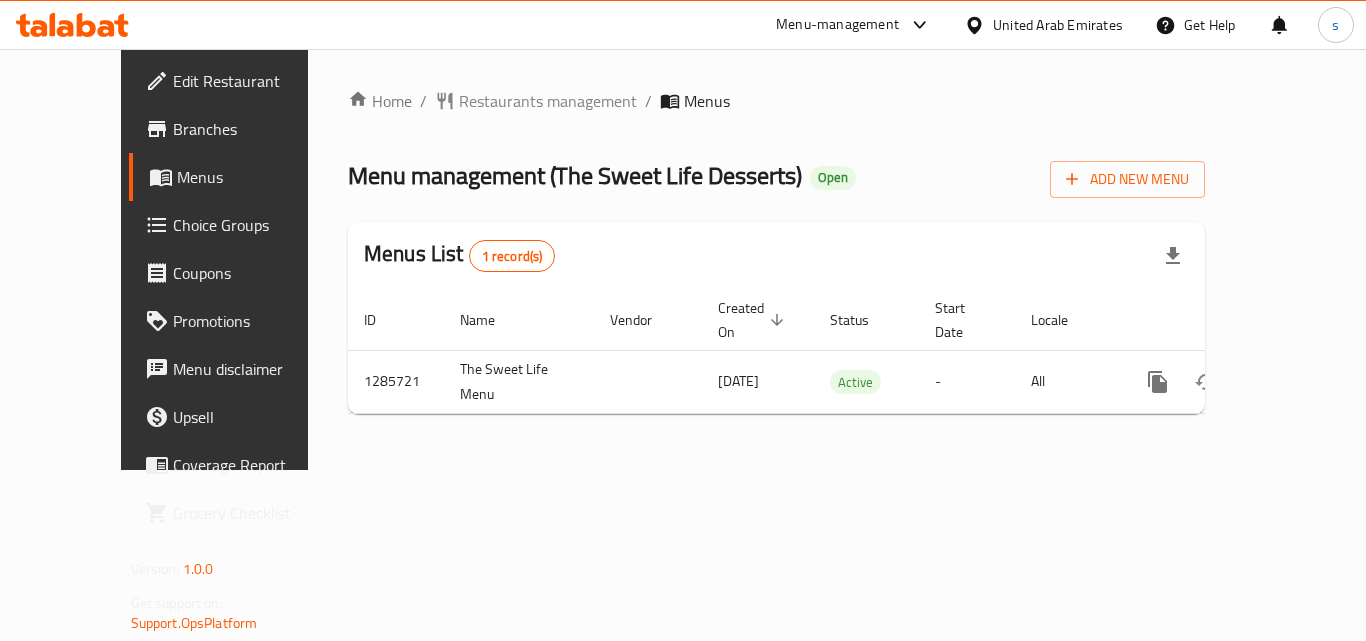 click 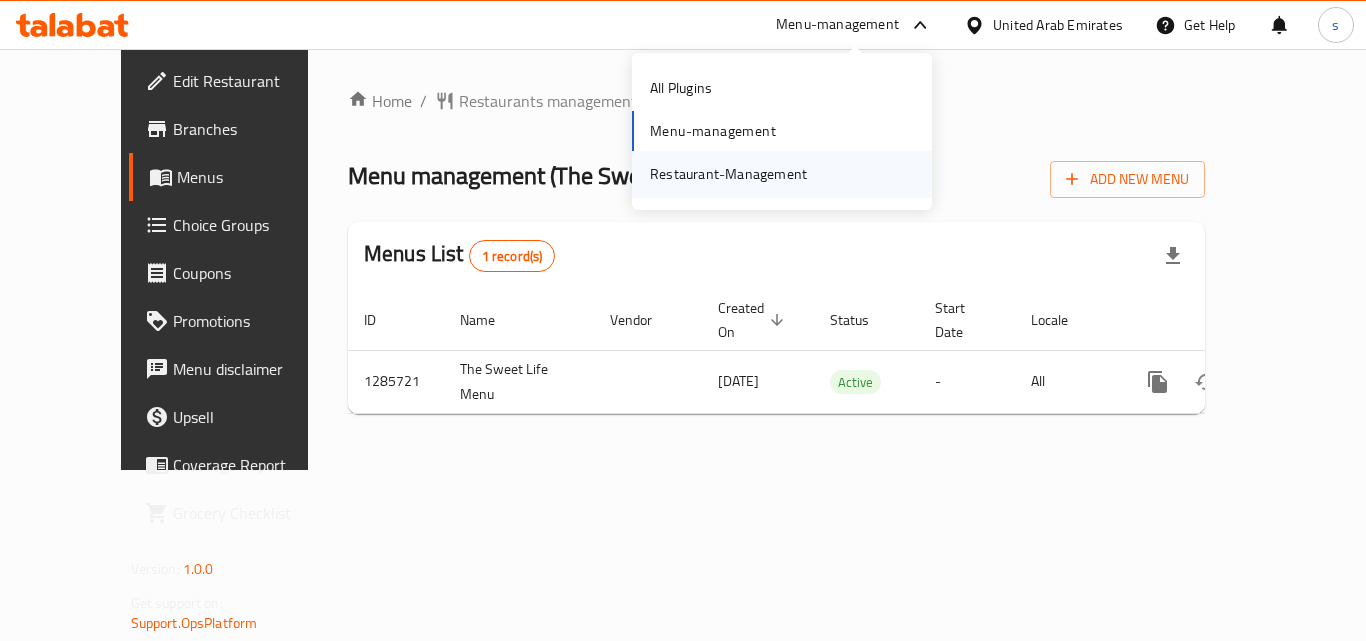 click on "Restaurant-Management" at bounding box center (728, 174) 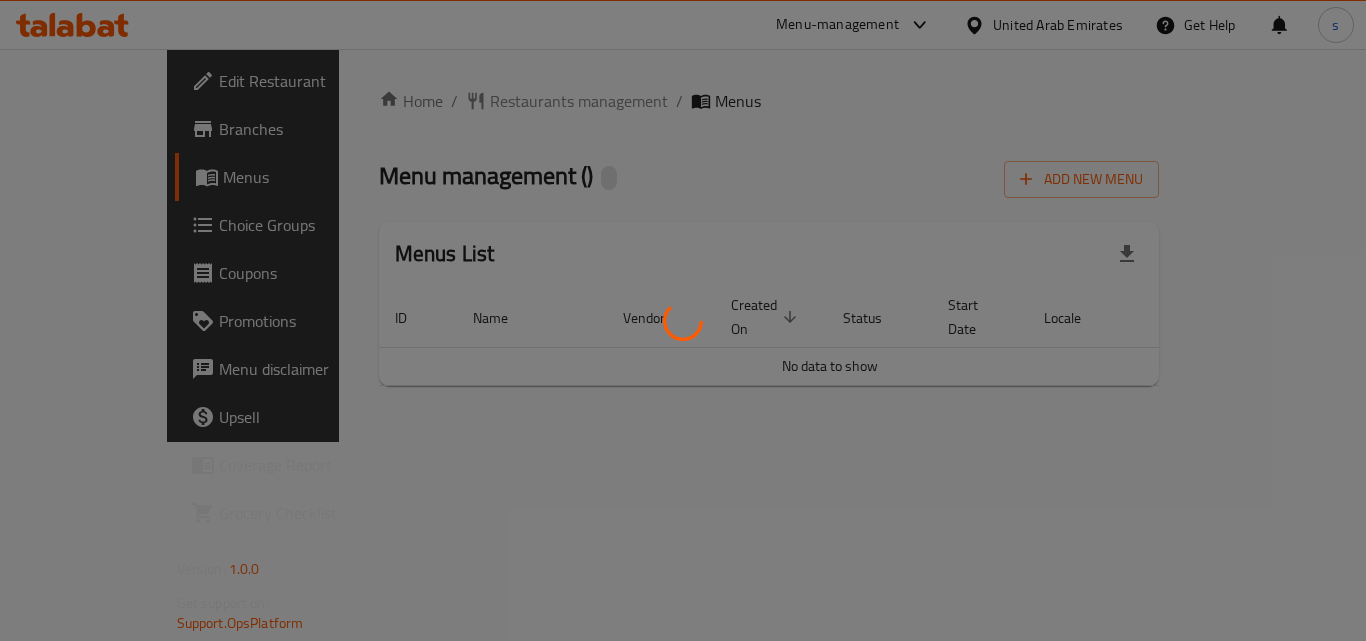 scroll, scrollTop: 0, scrollLeft: 0, axis: both 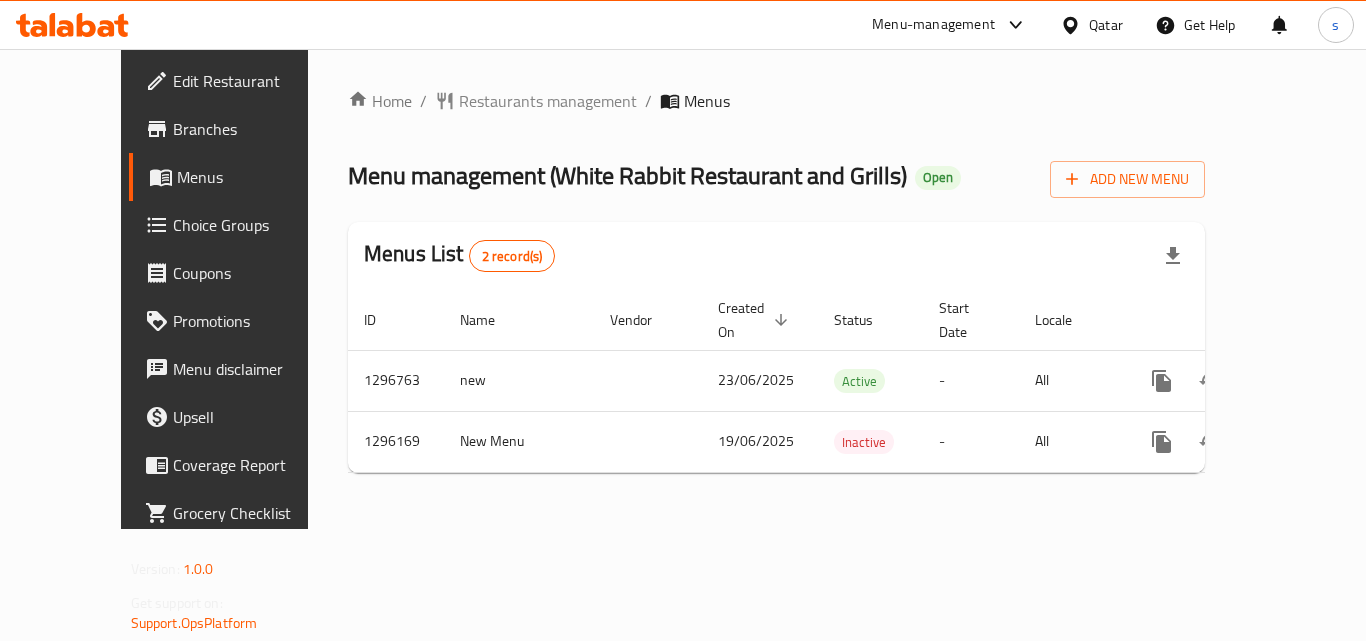 click on "Menu-management" at bounding box center [933, 25] 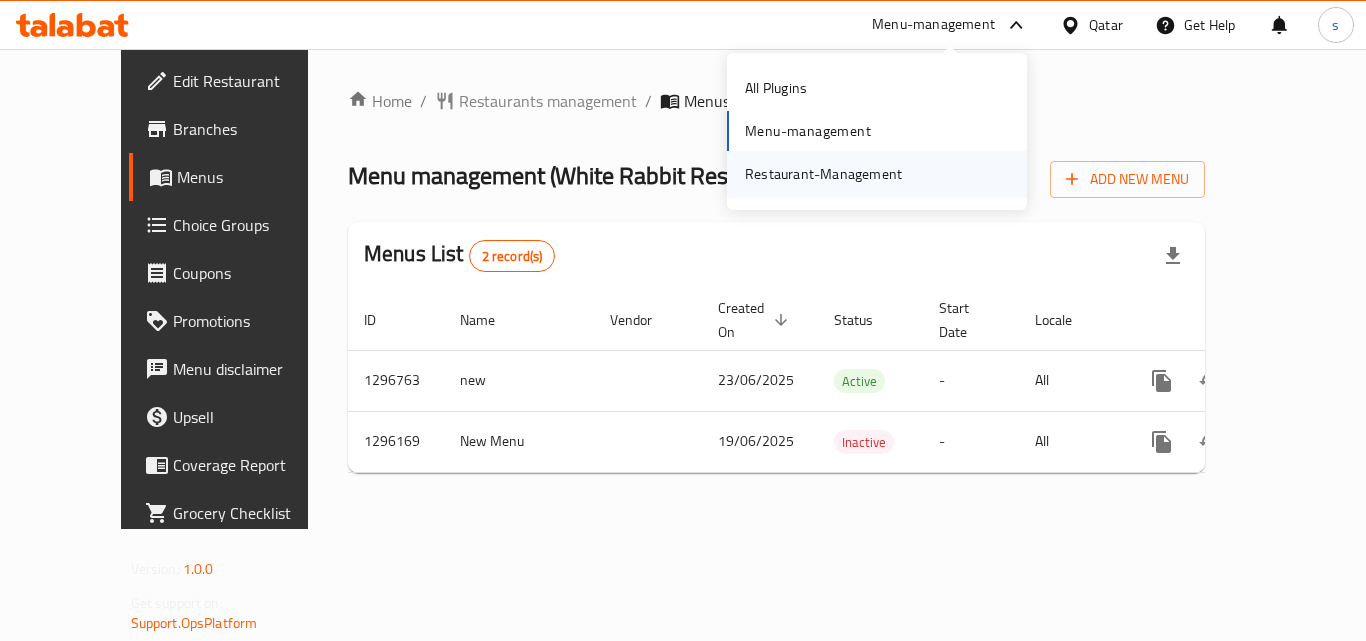 click on "Restaurant-Management" at bounding box center (823, 174) 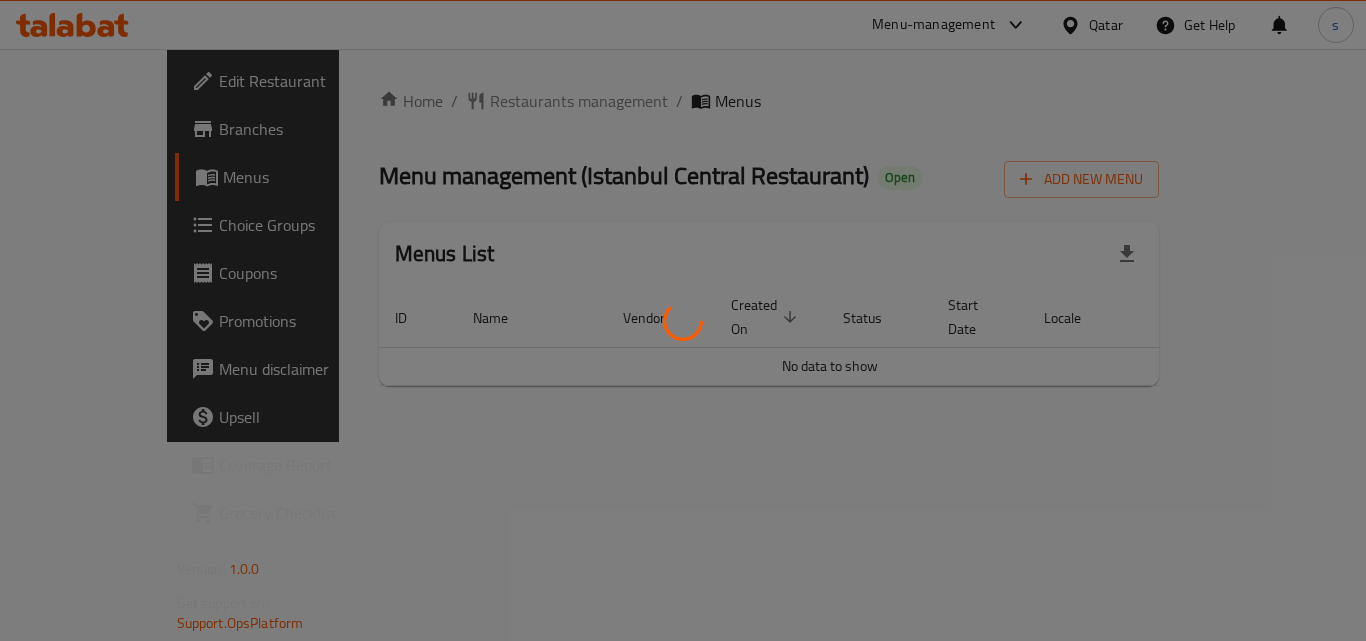 scroll, scrollTop: 0, scrollLeft: 0, axis: both 